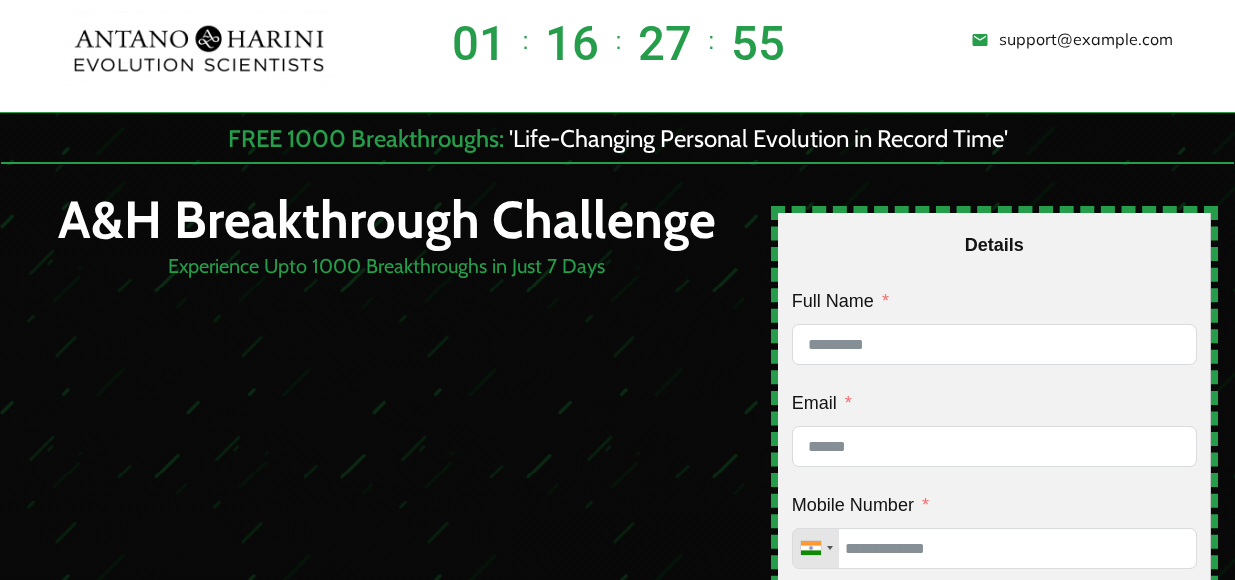 scroll, scrollTop: 0, scrollLeft: 0, axis: both 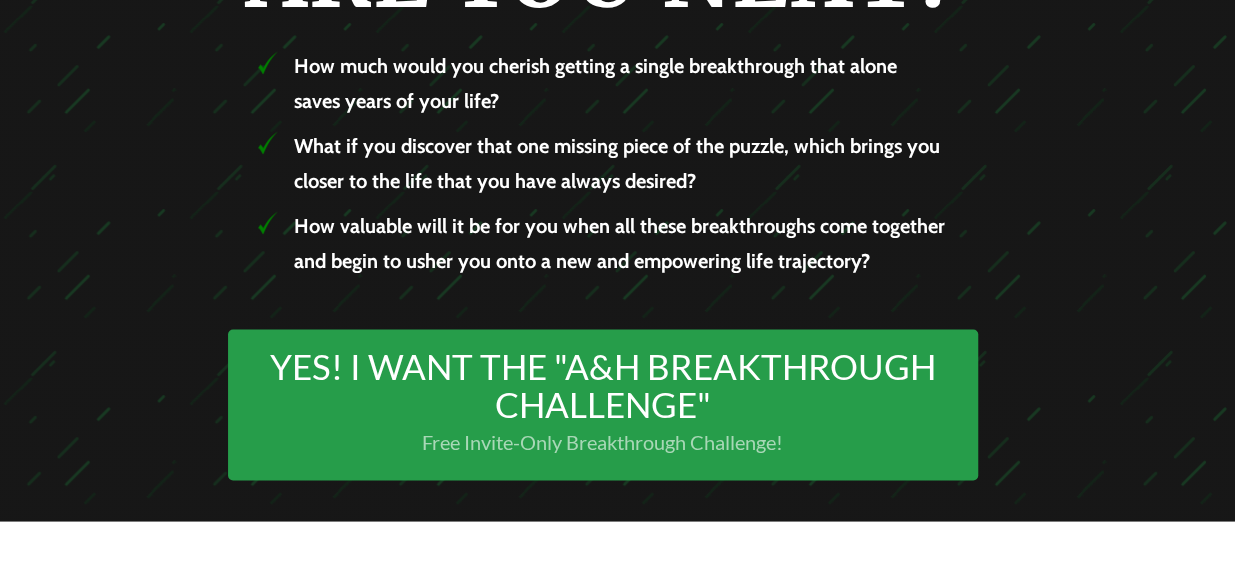 click on "YES! I WANT THE "A&H BREAKTHROUGH CHALLENGE"" at bounding box center [603, 385] 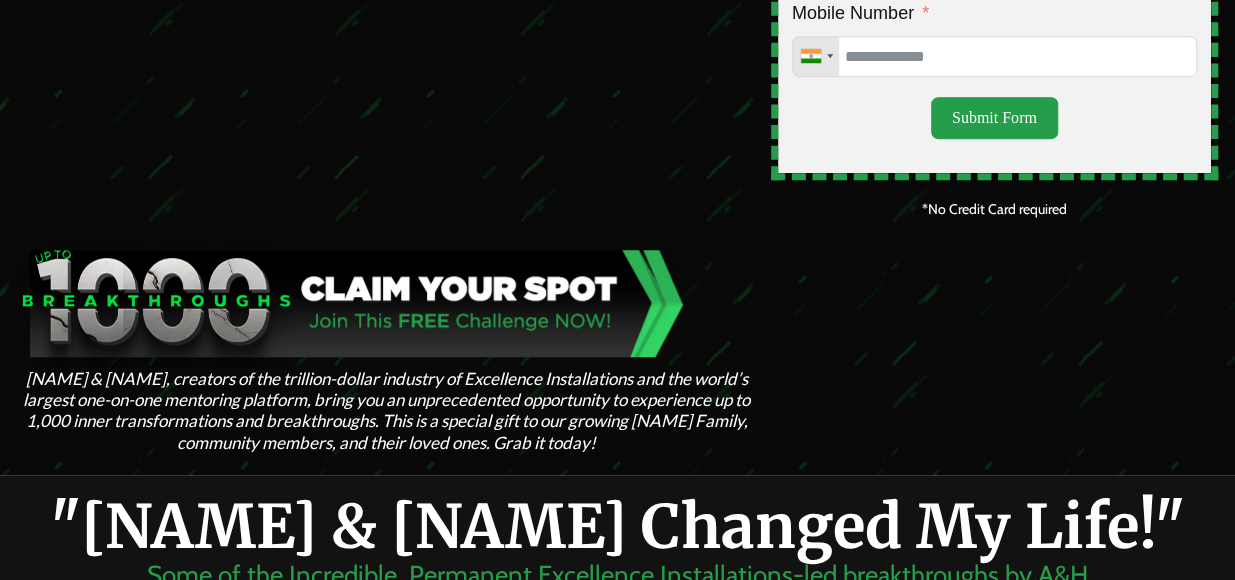scroll, scrollTop: 0, scrollLeft: 0, axis: both 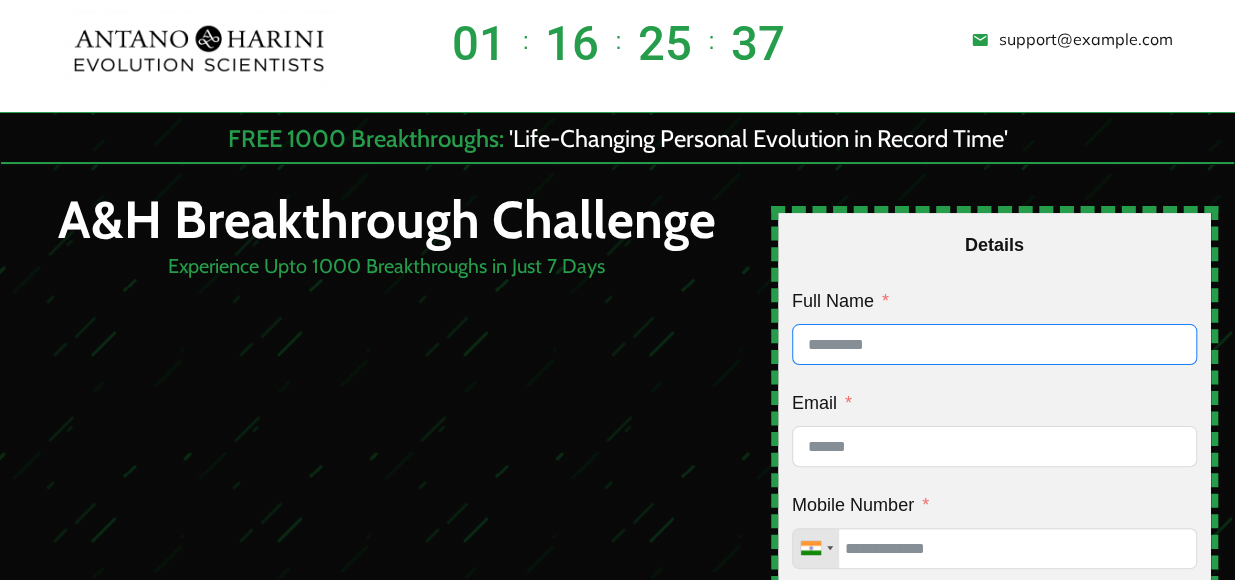 click on "Full Name" at bounding box center [994, 344] 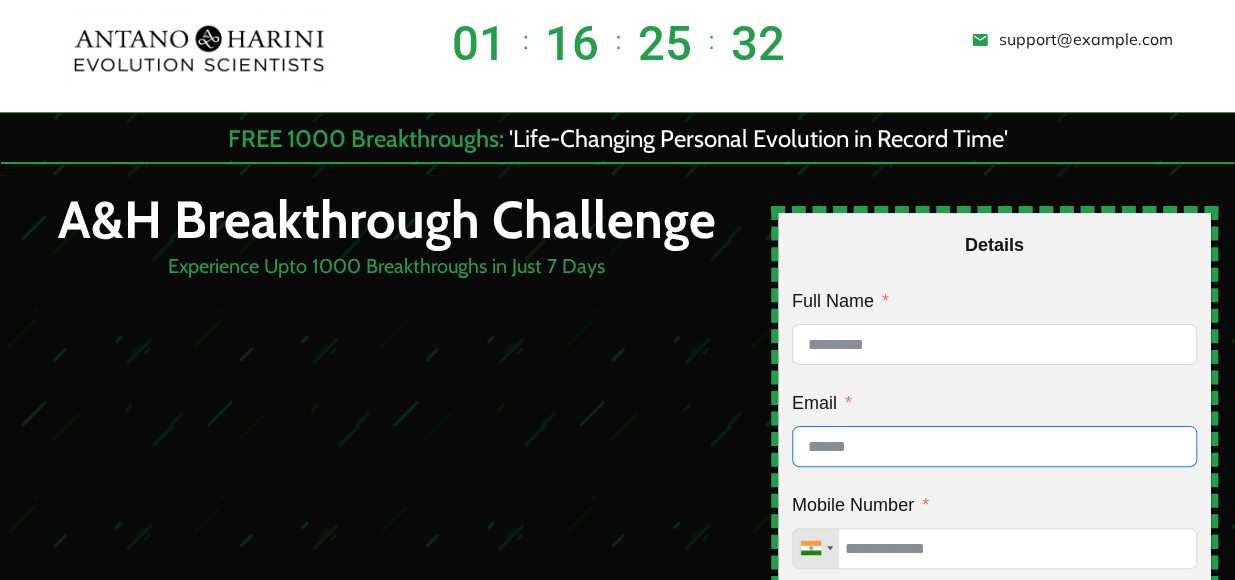 click on "Email" at bounding box center [994, 446] 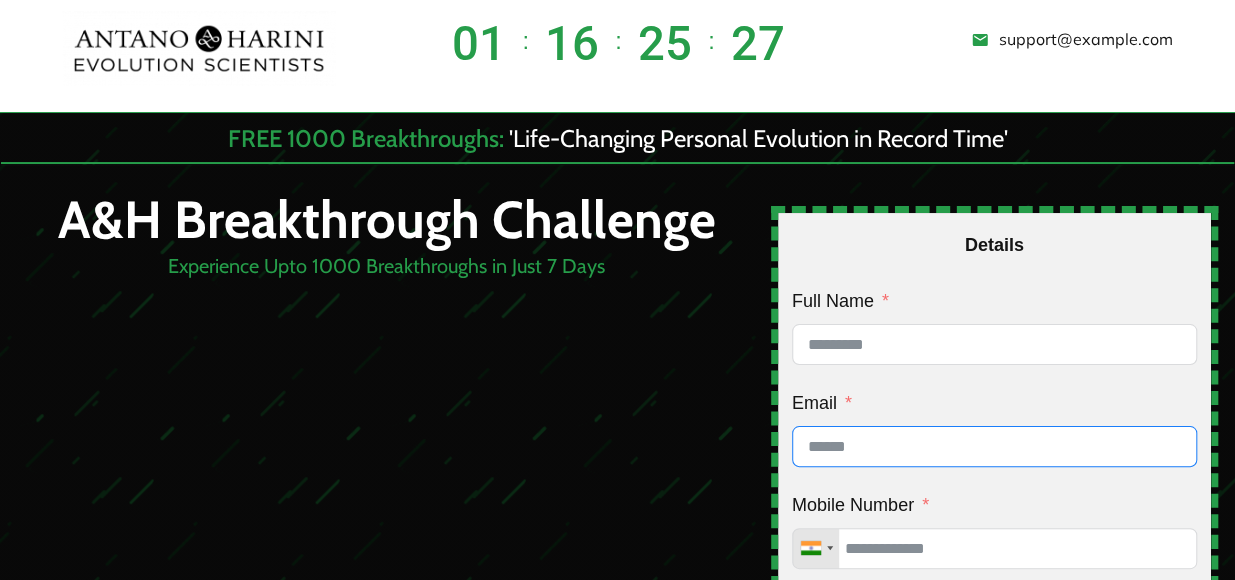 type on "**********" 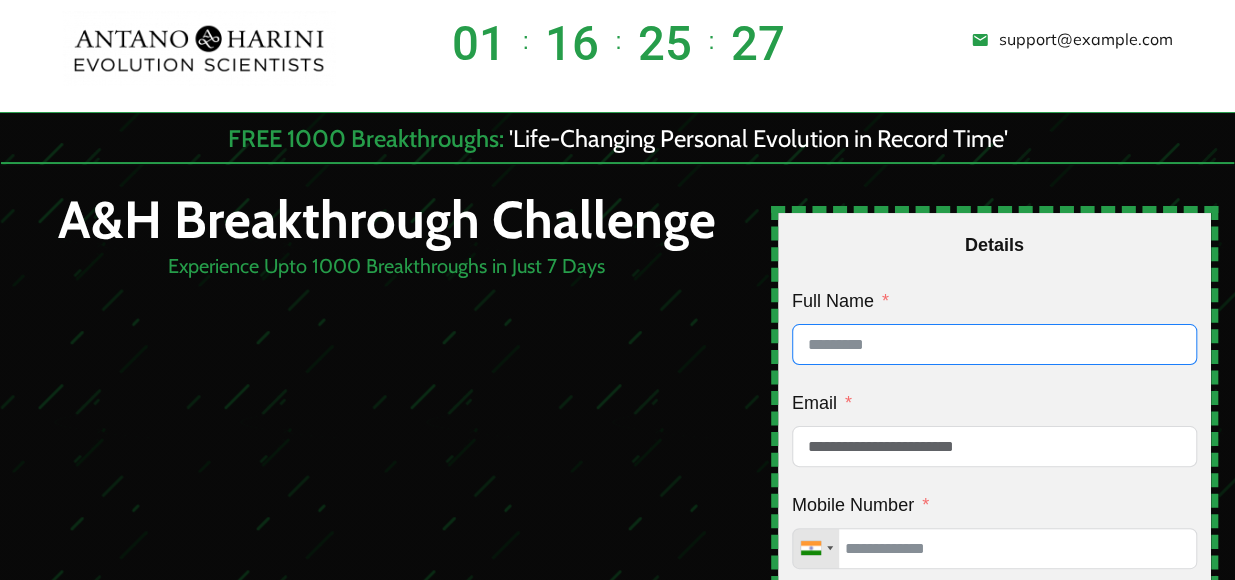 type on "**********" 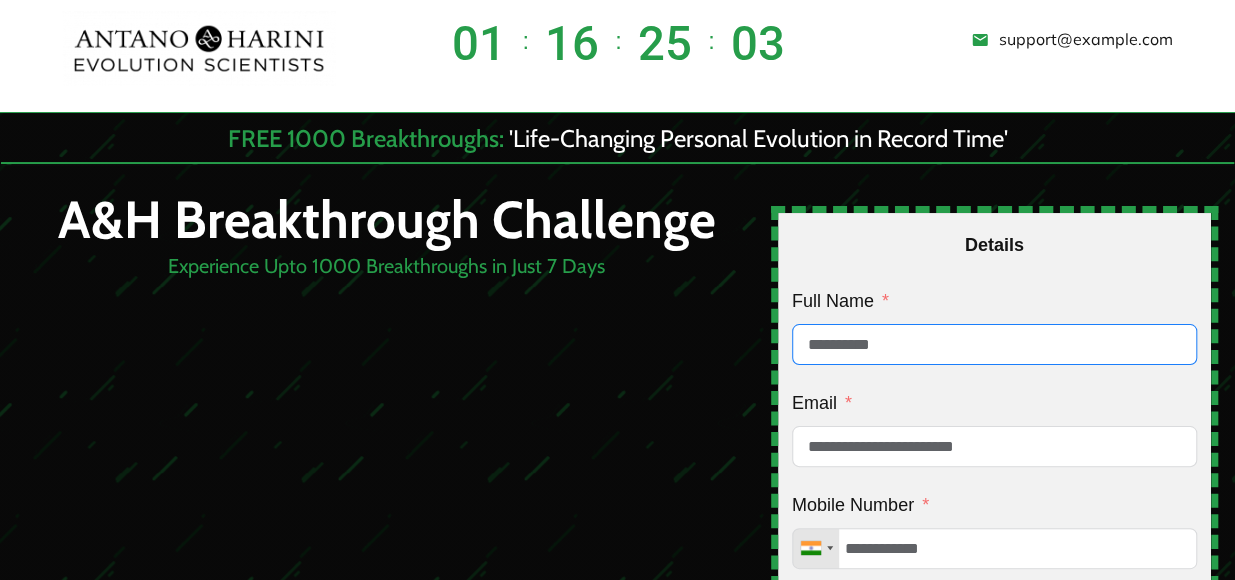 click on "**********" at bounding box center [994, 344] 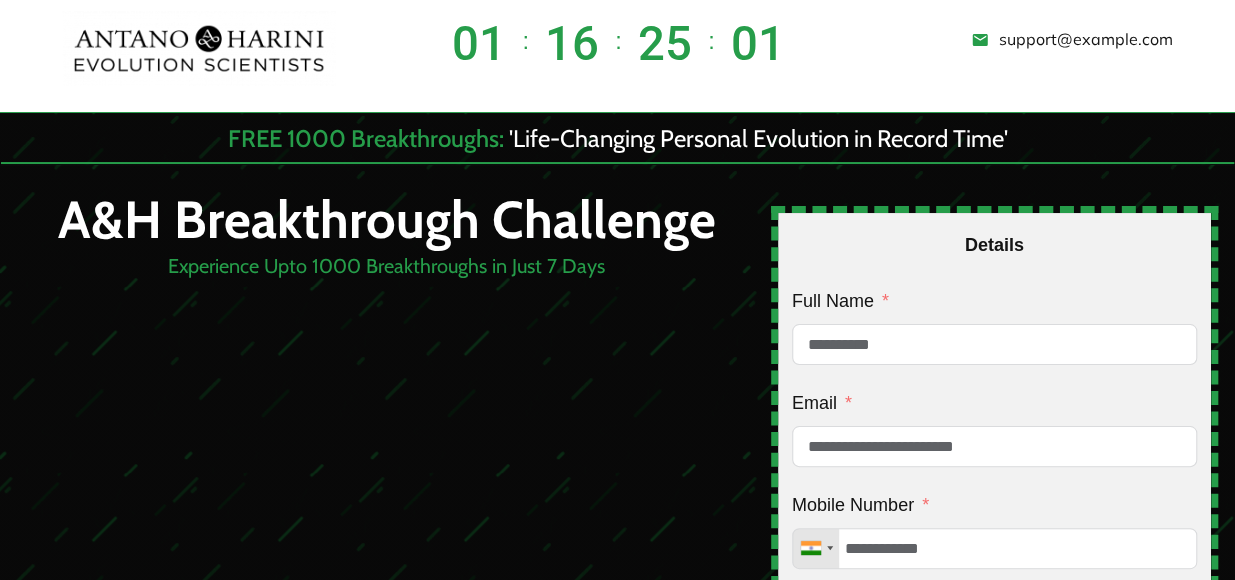 click on "Details" at bounding box center (994, 245) 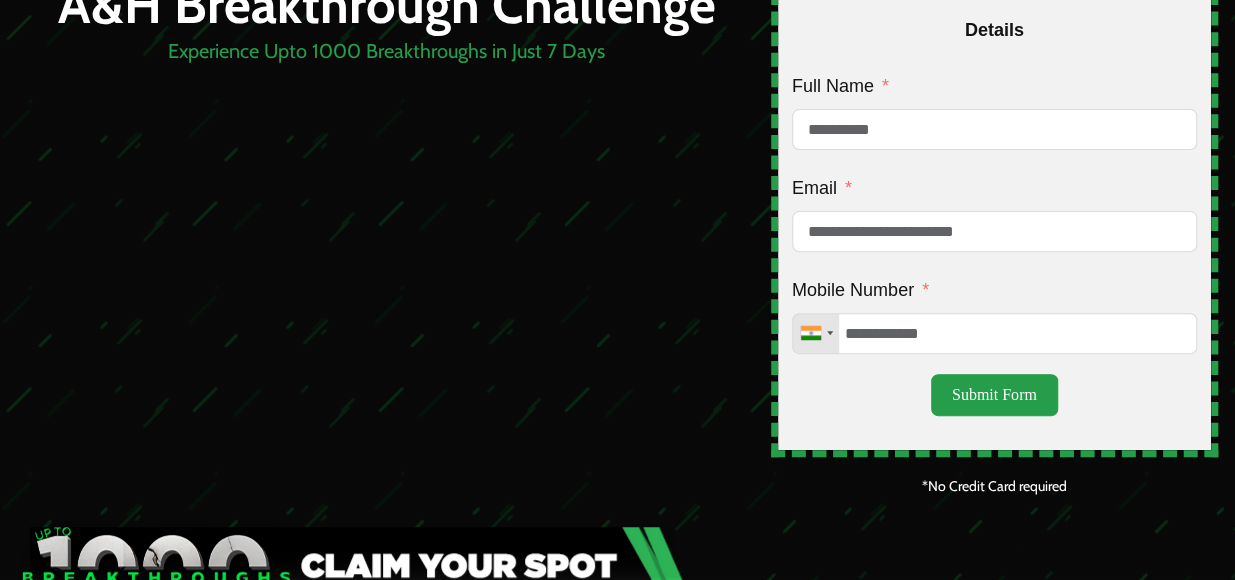 scroll, scrollTop: 240, scrollLeft: 0, axis: vertical 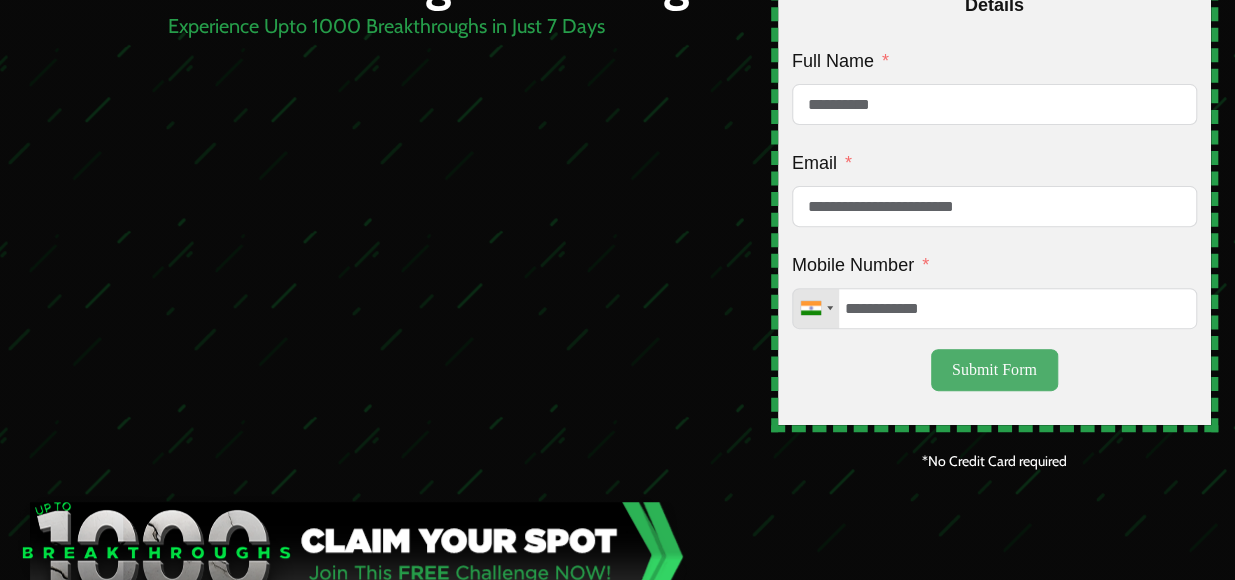 click on "Submit Form" at bounding box center (994, 370) 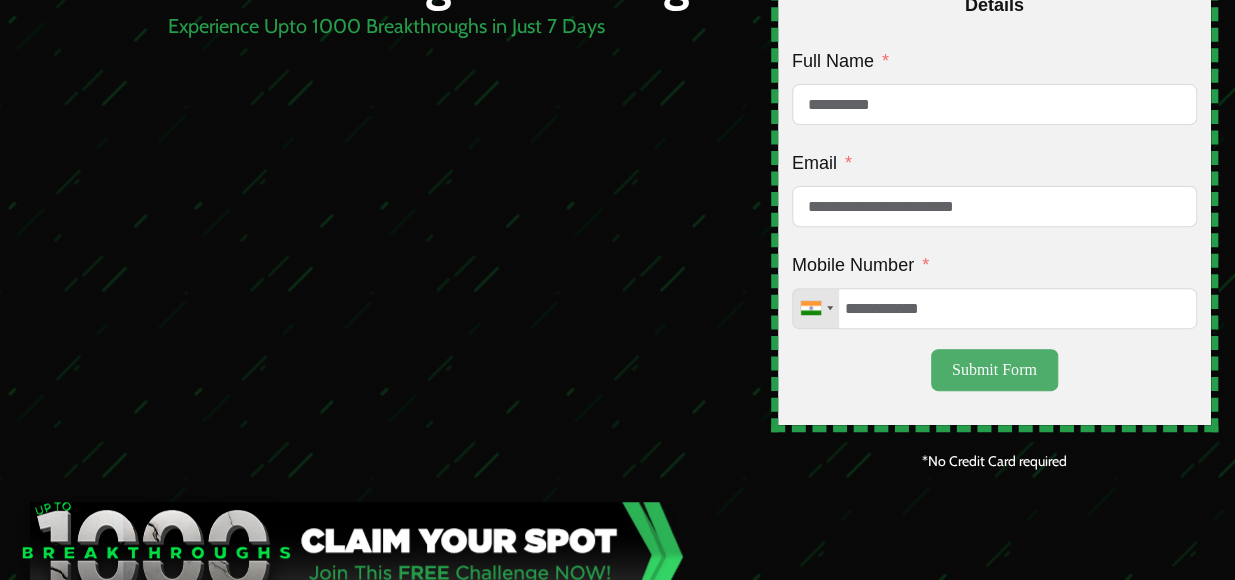type on "**********" 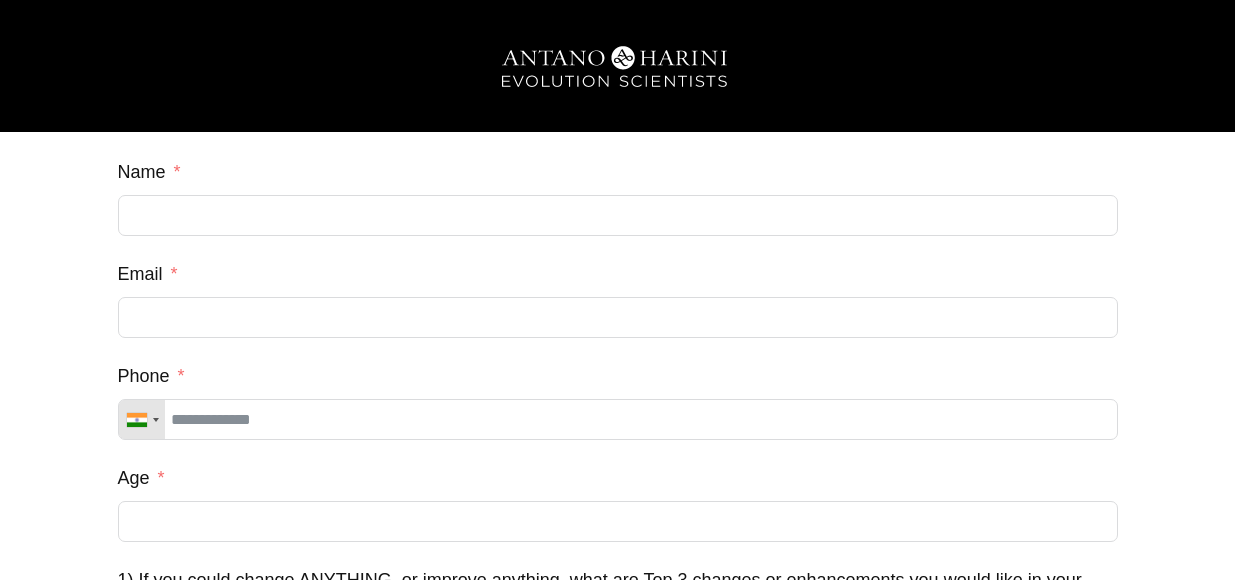 scroll, scrollTop: 0, scrollLeft: 0, axis: both 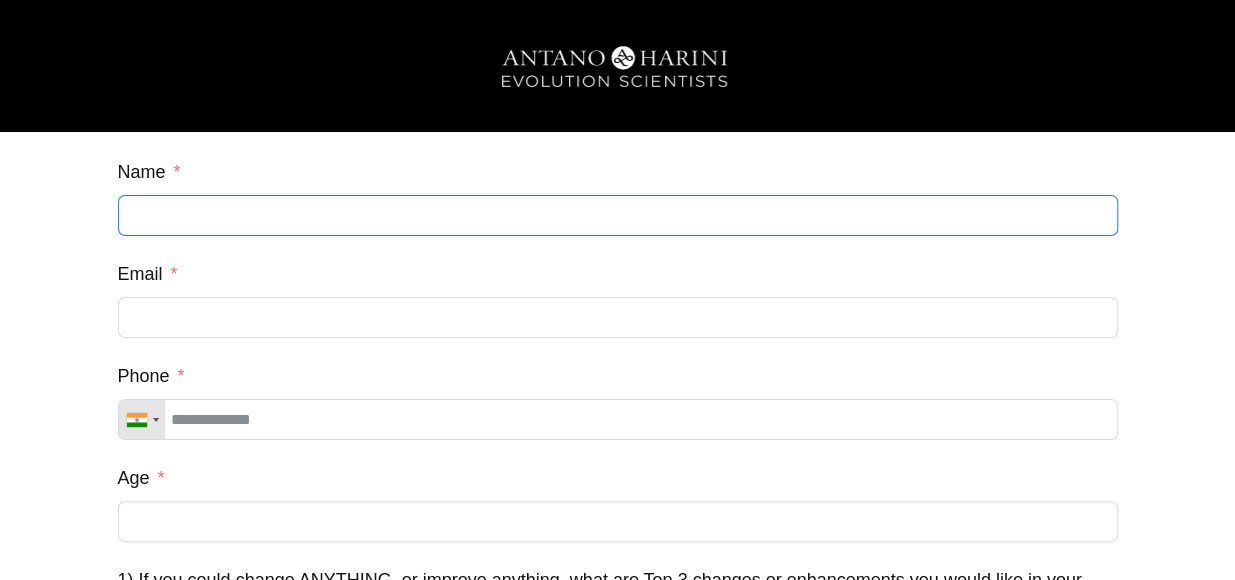 click on "Name" at bounding box center (618, 215) 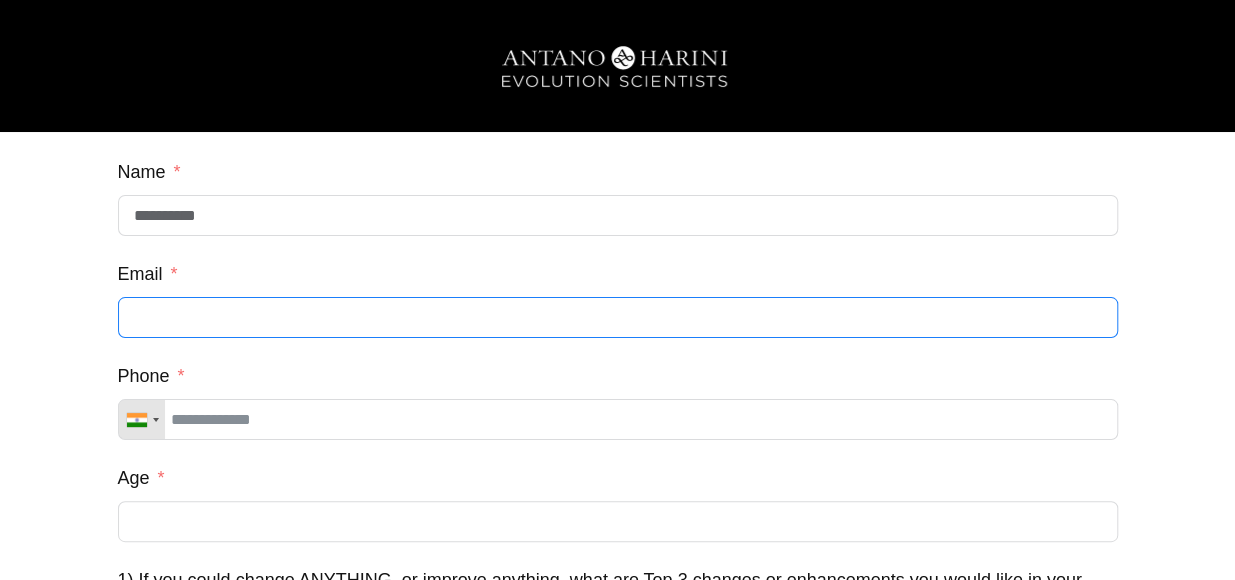 type on "**********" 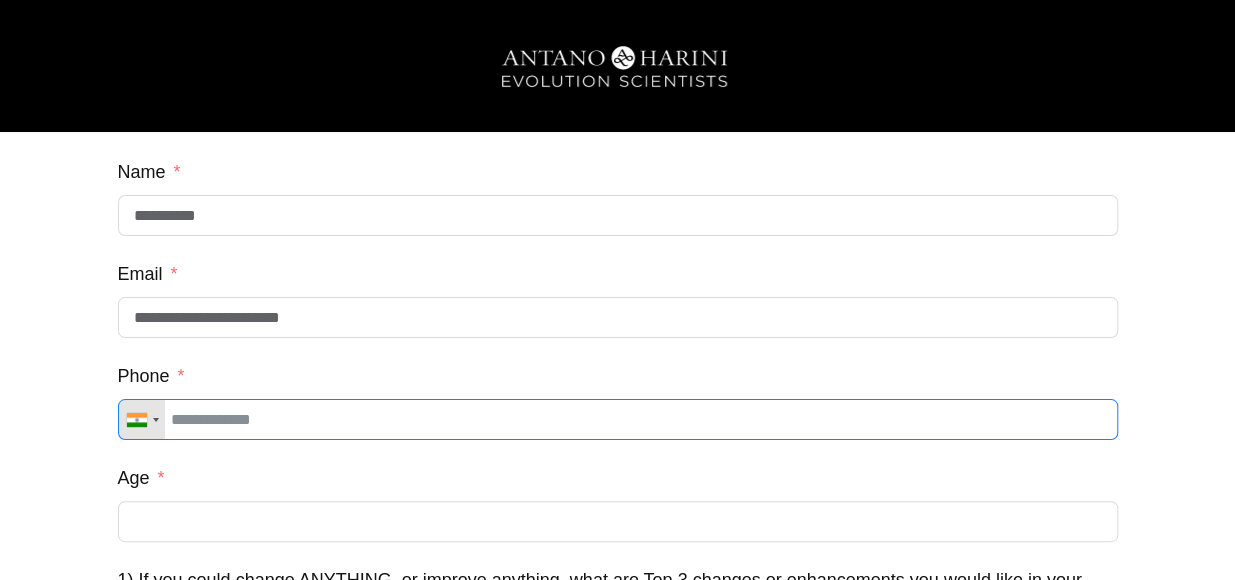 type on "**********" 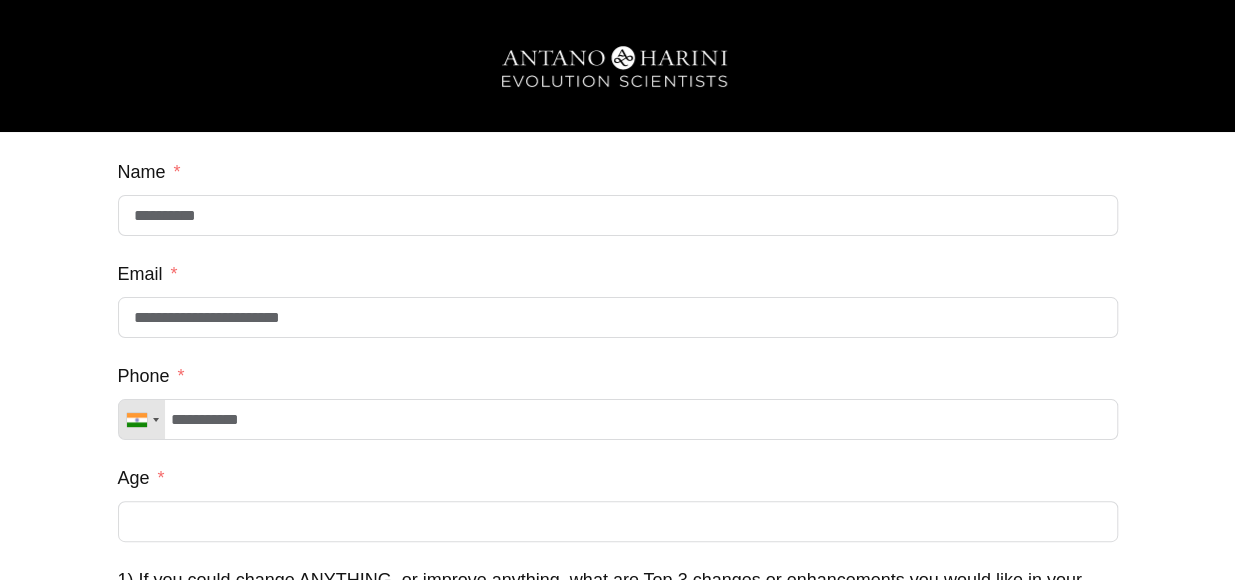 type on "**********" 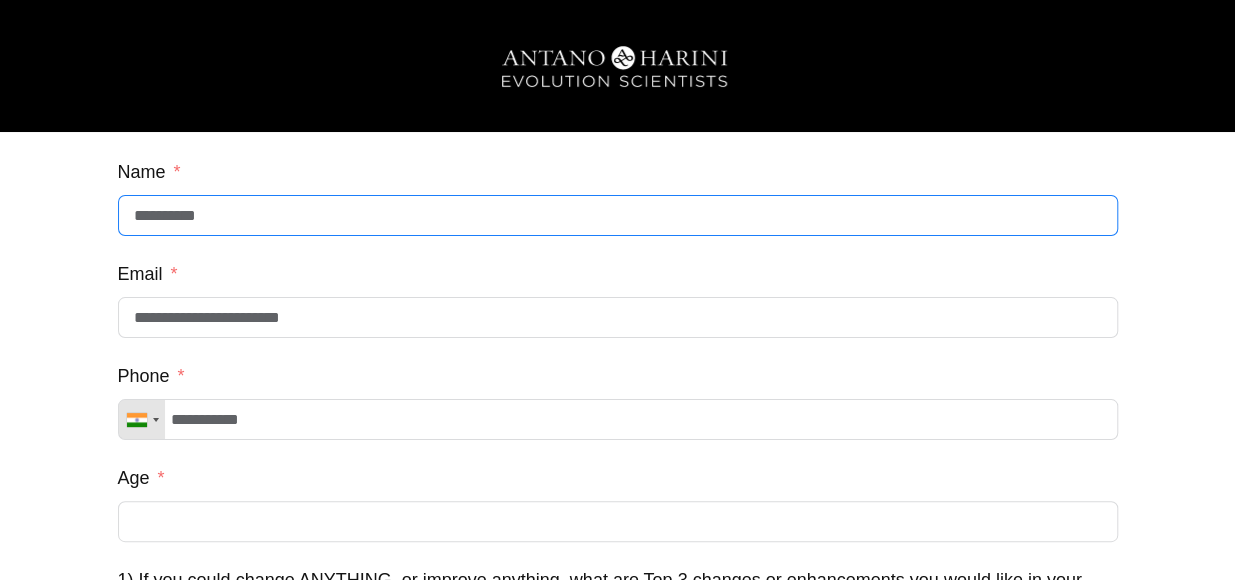 type on "**********" 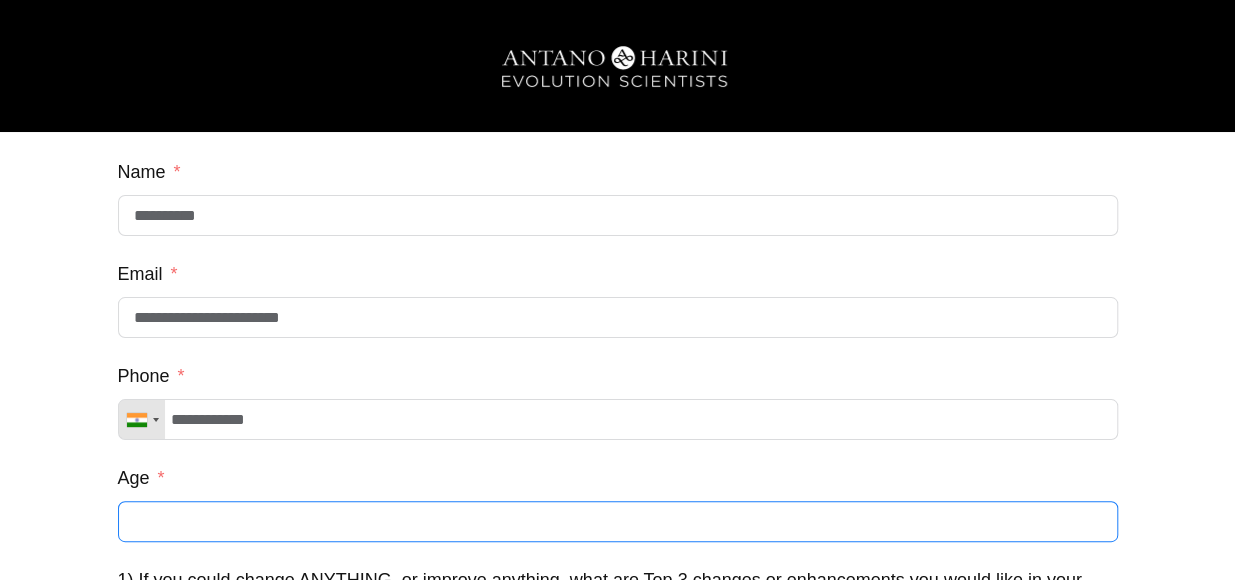 click on "Age" at bounding box center [618, 521] 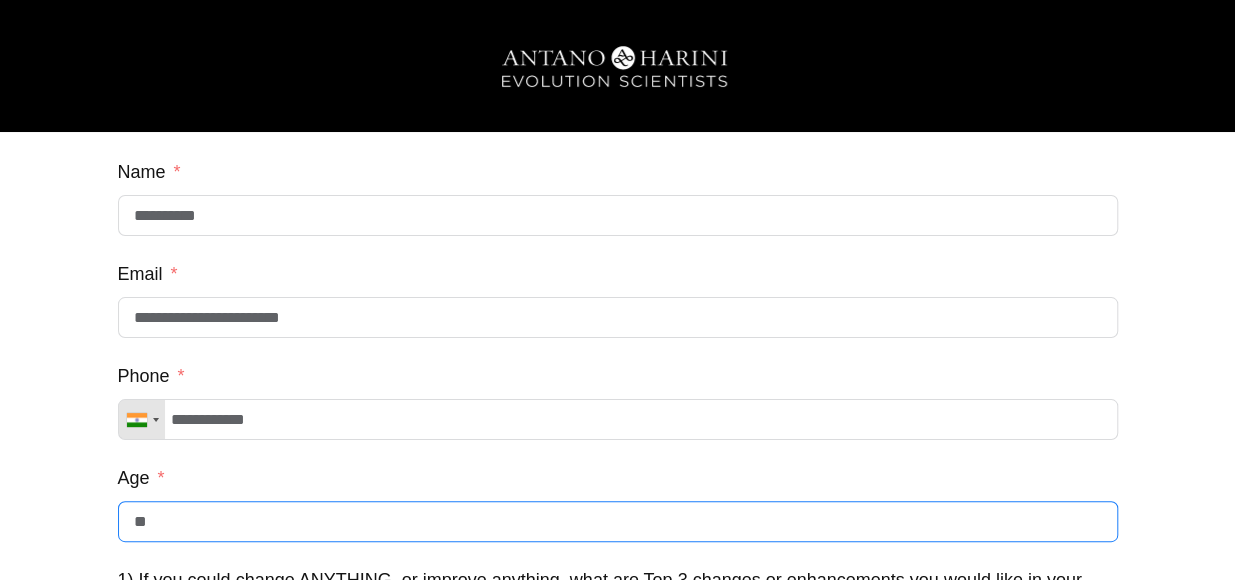 type on "**" 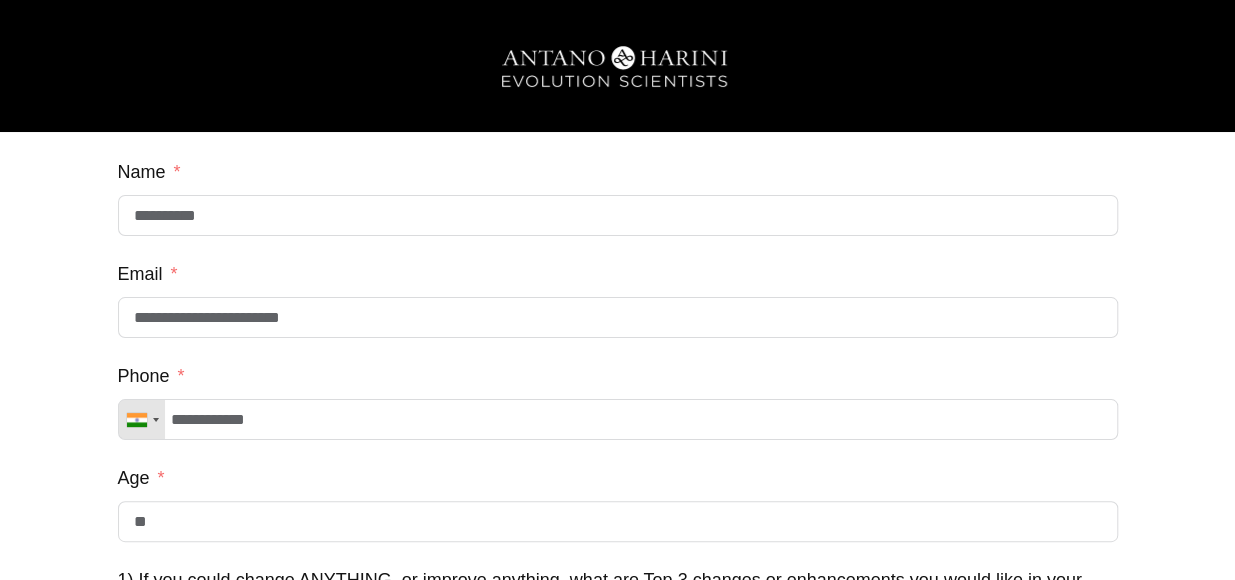 click on "**********" at bounding box center (617, 698) 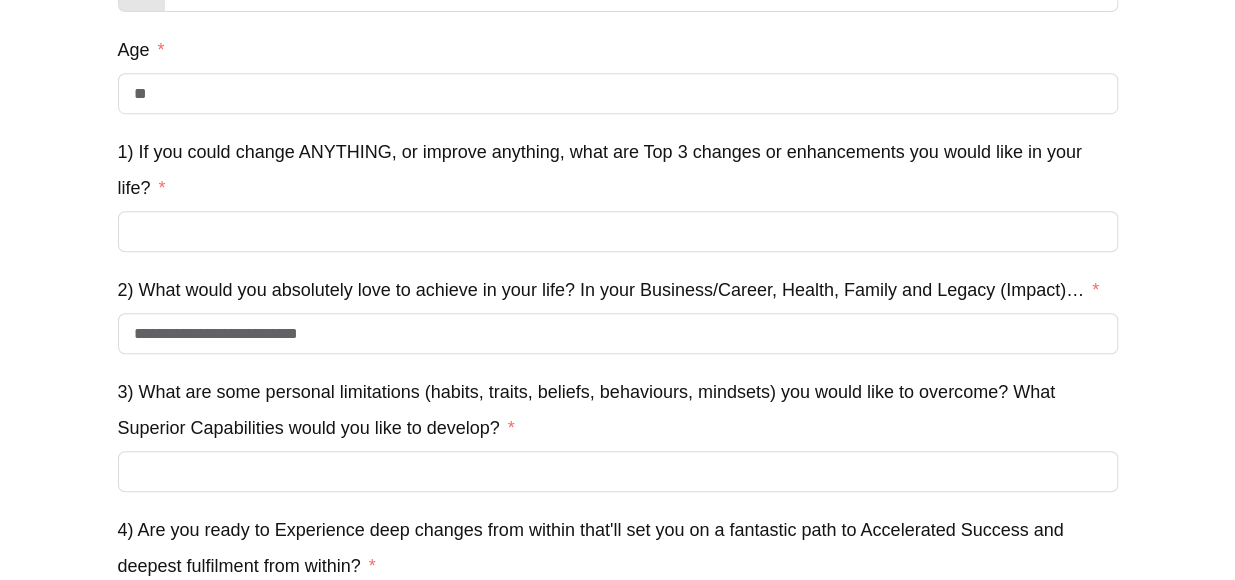 scroll, scrollTop: 460, scrollLeft: 0, axis: vertical 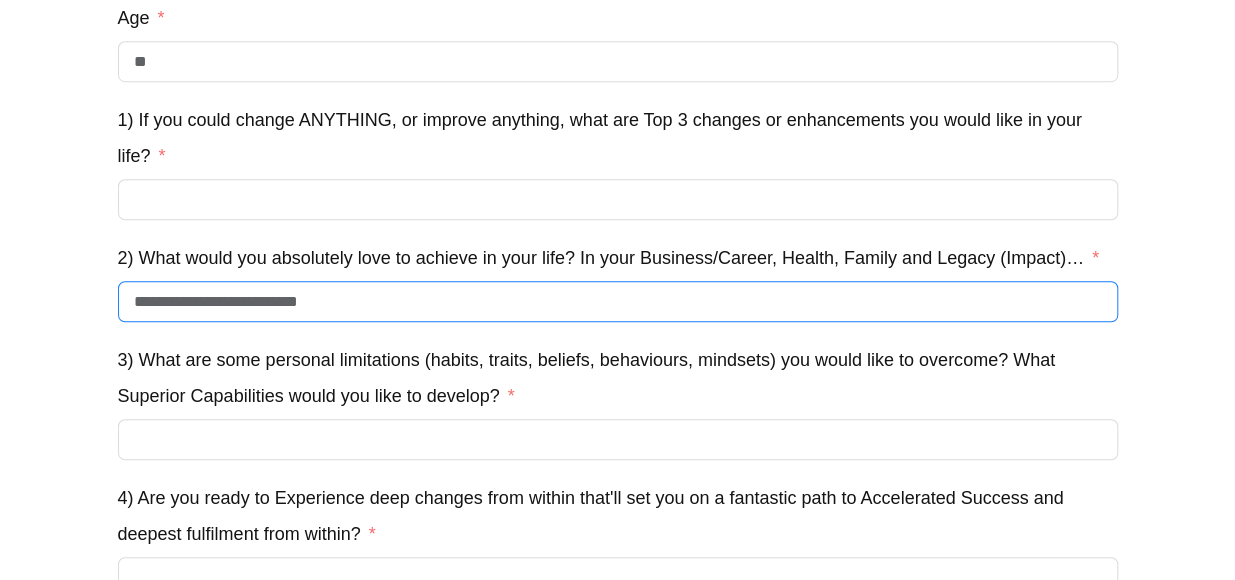 click on "**********" at bounding box center (618, 301) 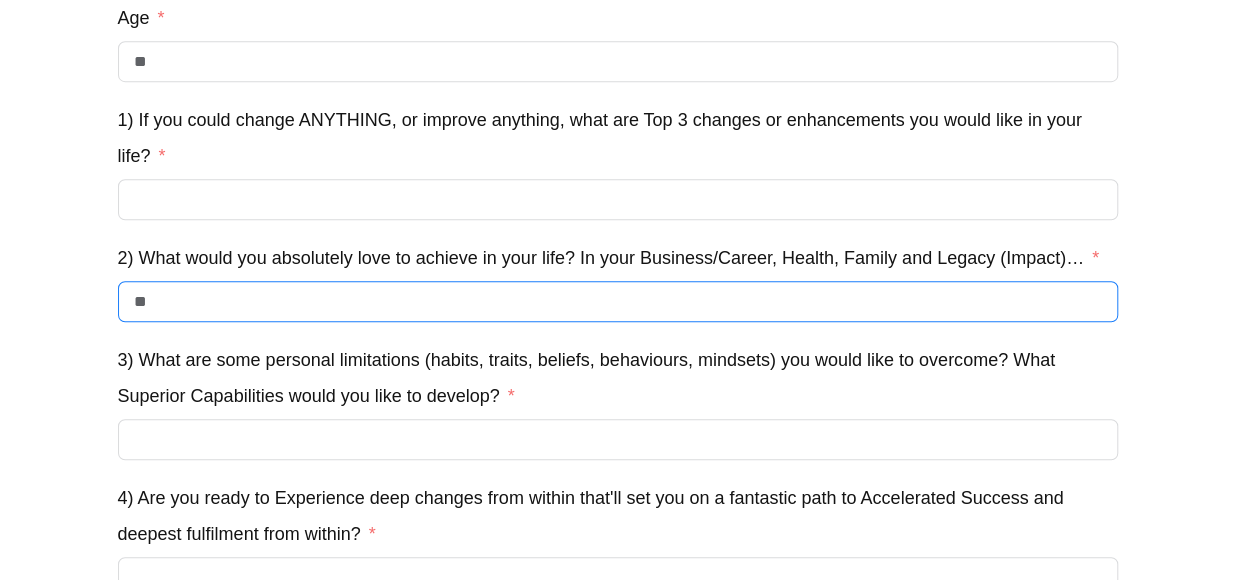 type on "*" 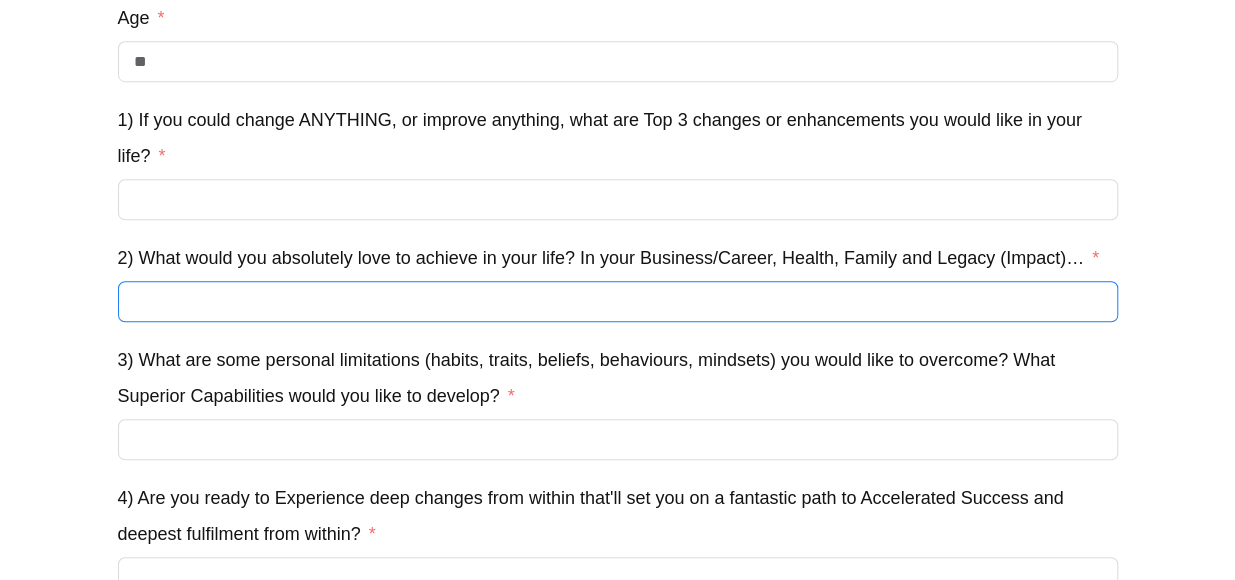 type 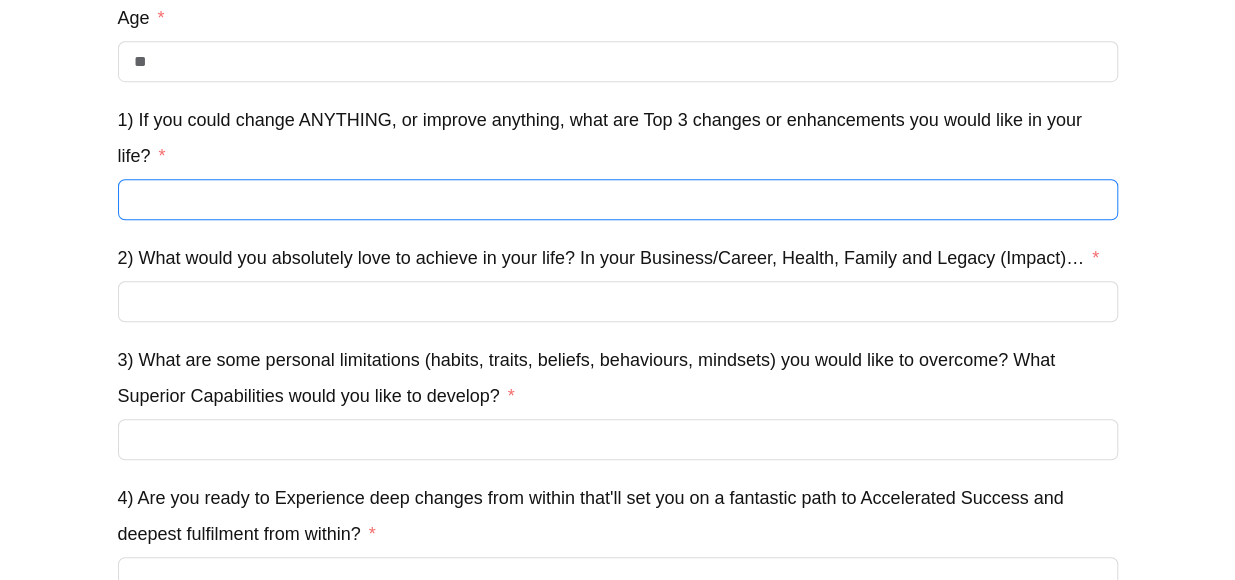 click on "1) If you could change ANYTHING, or improve anything, what are Top 3 changes or enhancements you would like in your life?" at bounding box center [618, 199] 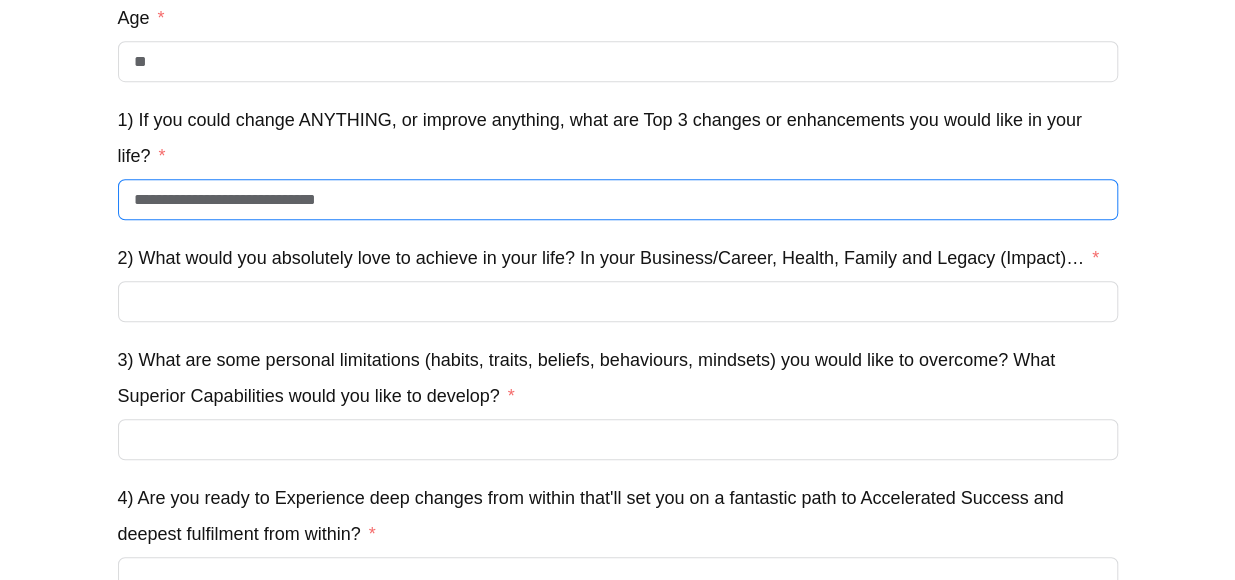 click on "**********" at bounding box center (618, 199) 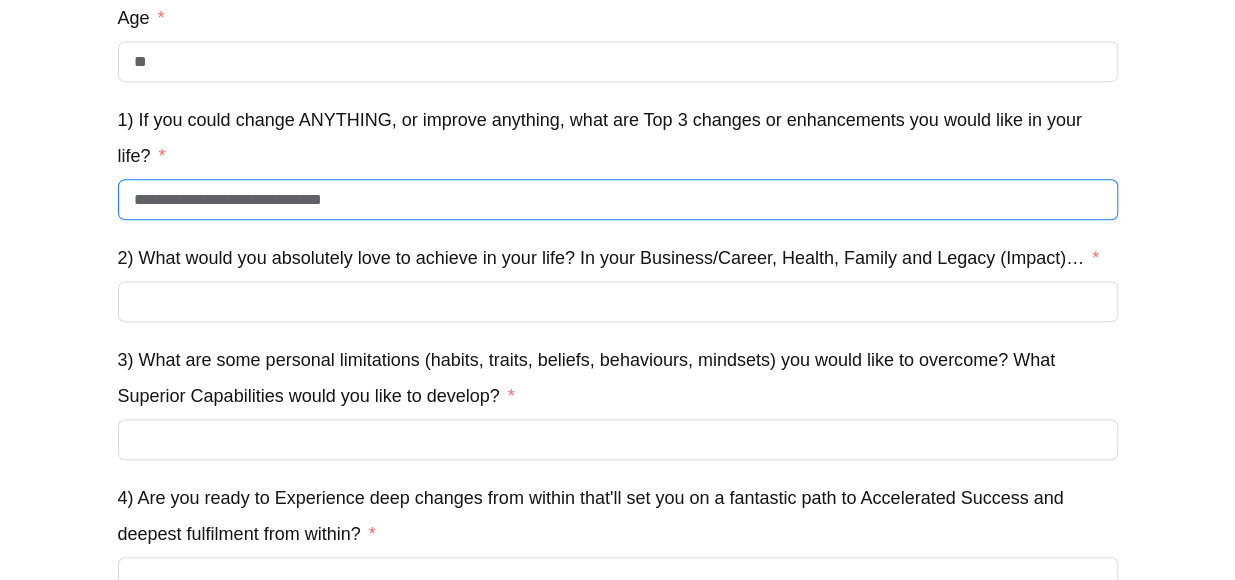 click on "**********" at bounding box center (618, 199) 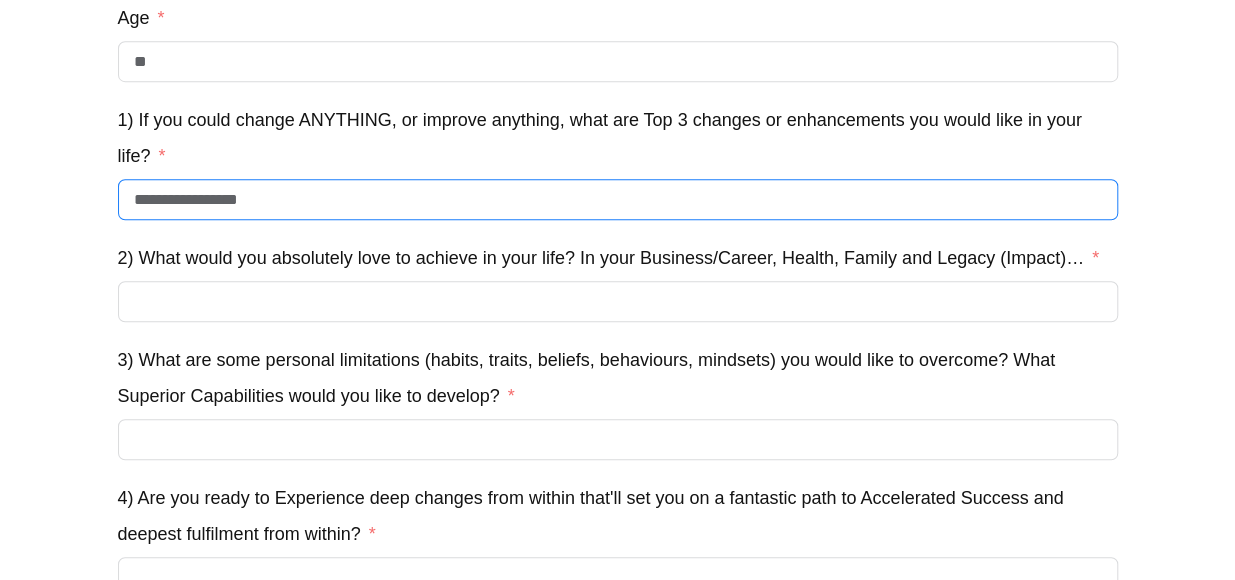 click on "**********" at bounding box center (618, 199) 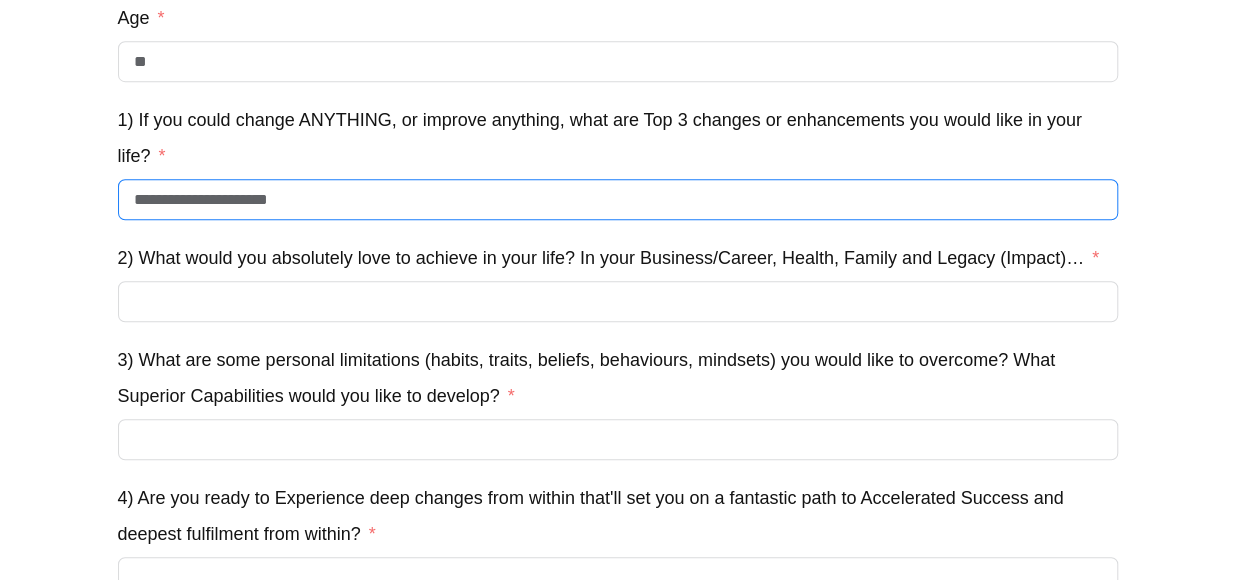 click on "**********" at bounding box center (618, 199) 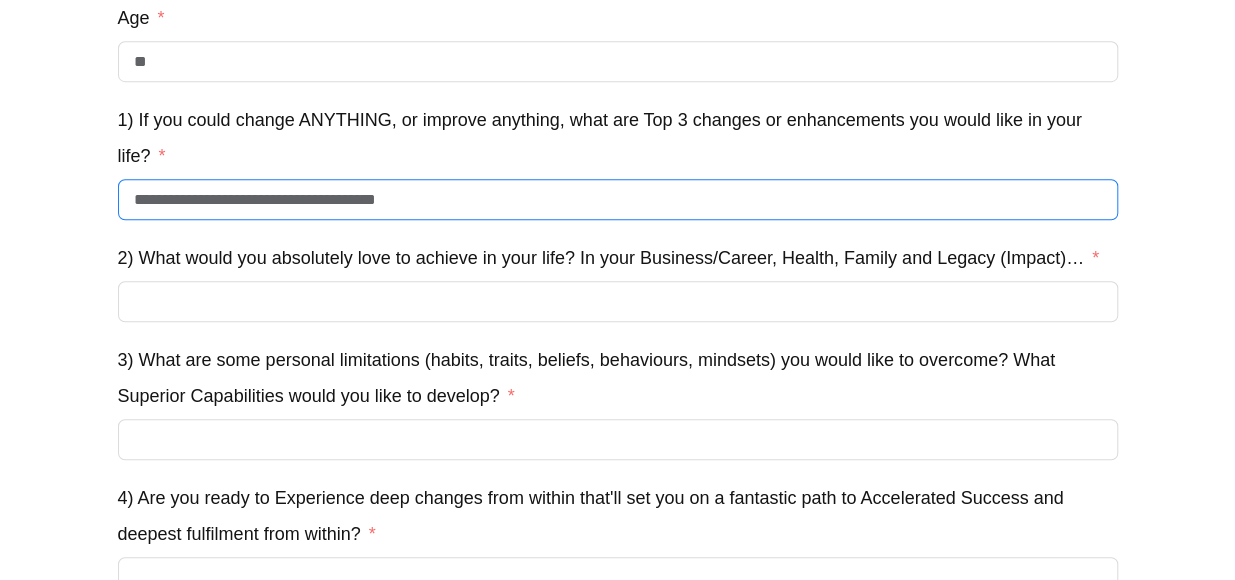 click on "**********" at bounding box center [618, 199] 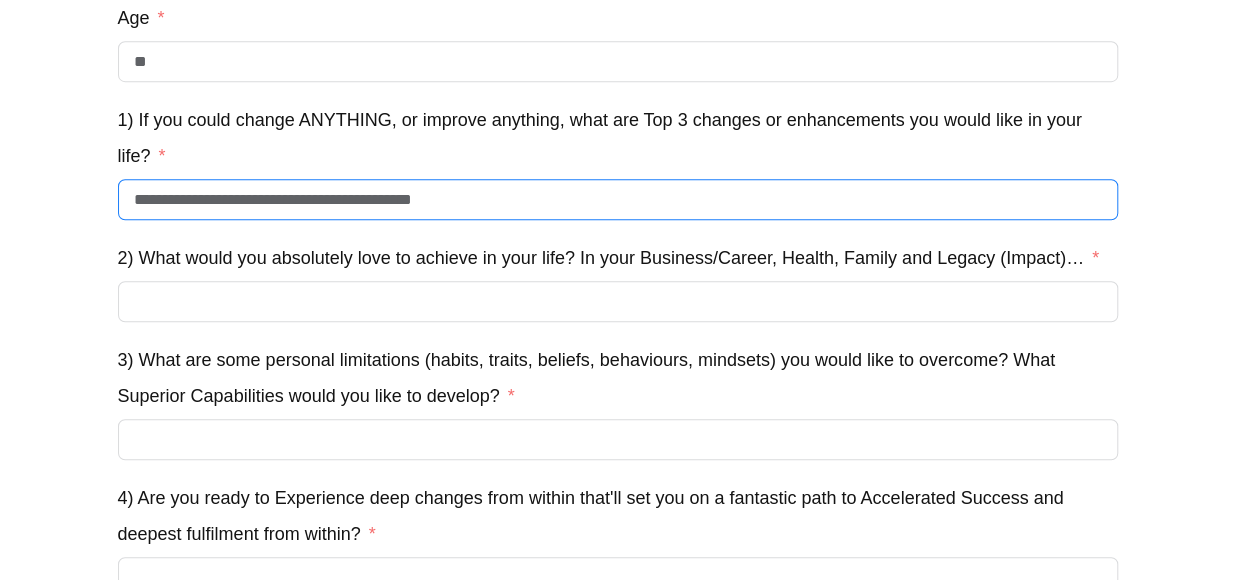 type on "**********" 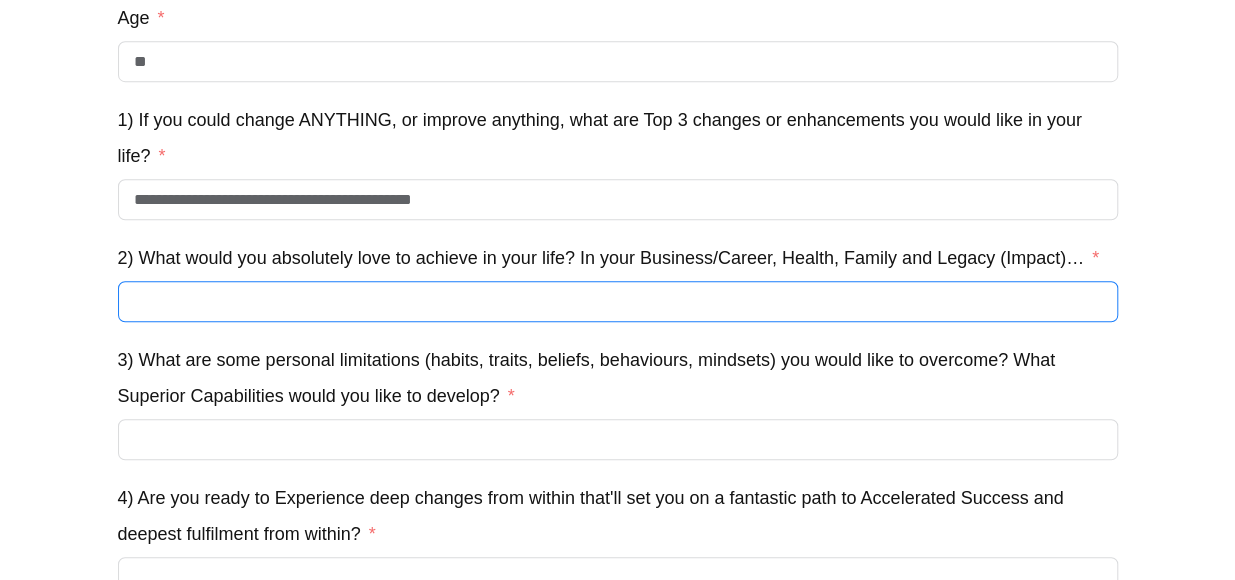 click on "2) What would you absolutely love to achieve in your life? In your Business/Career, Health, Family and Legacy (Impact)…" at bounding box center (618, 301) 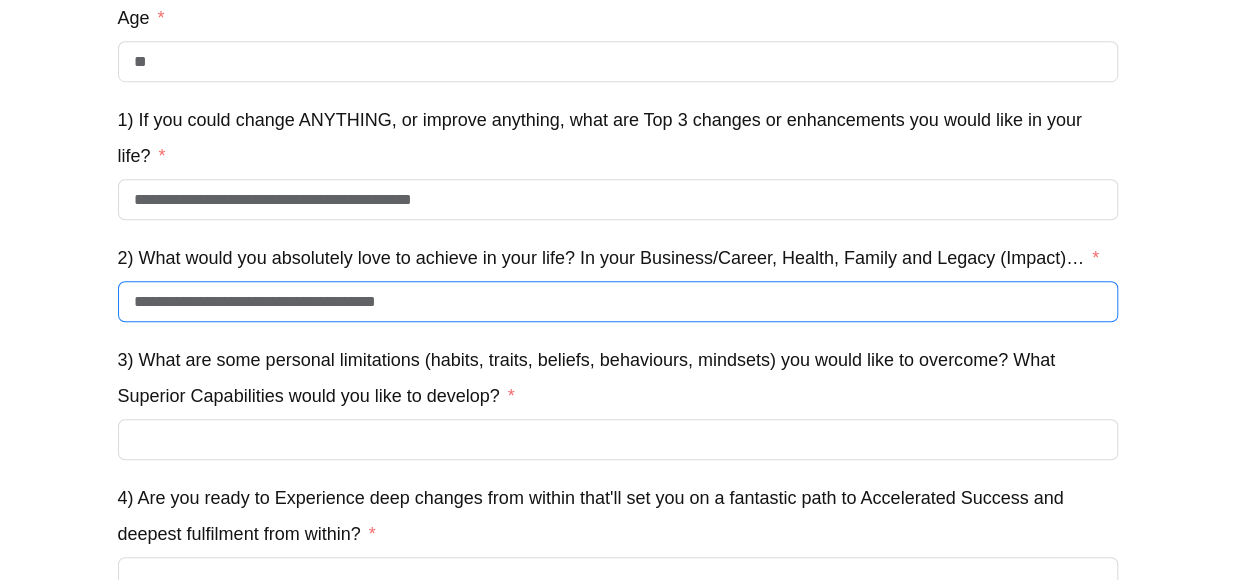 click on "**********" at bounding box center (618, 301) 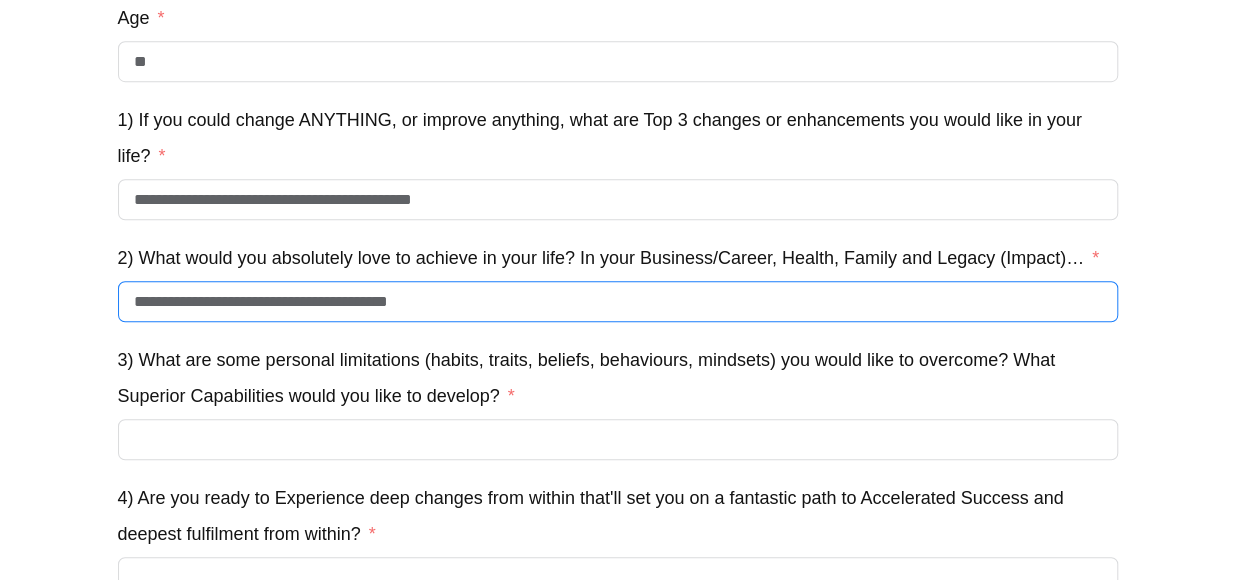 click on "**********" at bounding box center (618, 301) 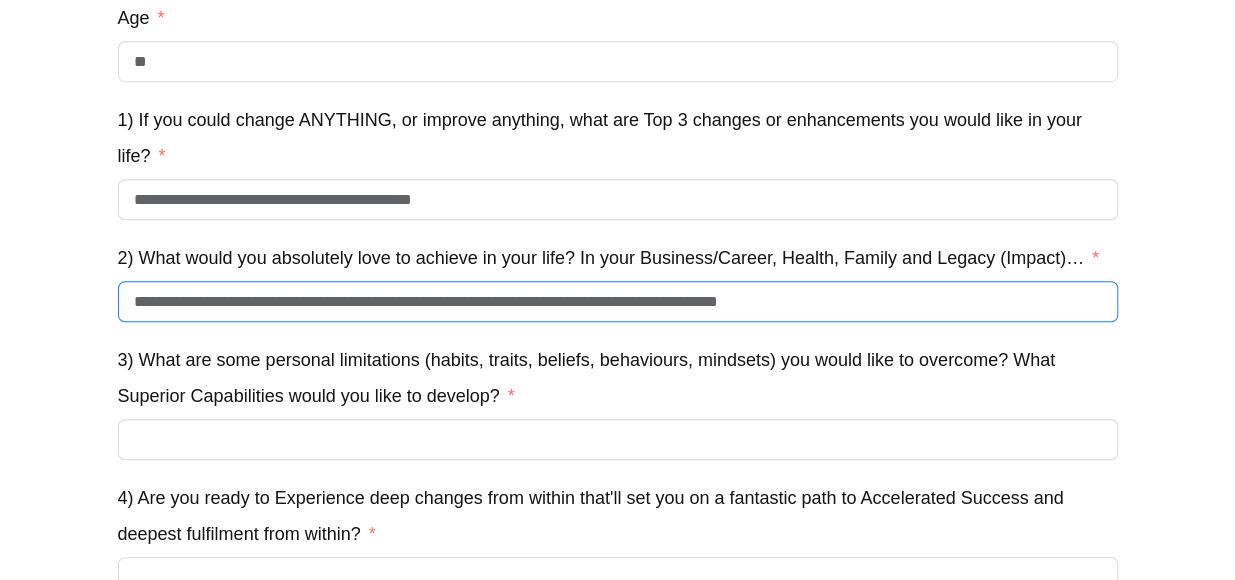 scroll, scrollTop: 558, scrollLeft: 0, axis: vertical 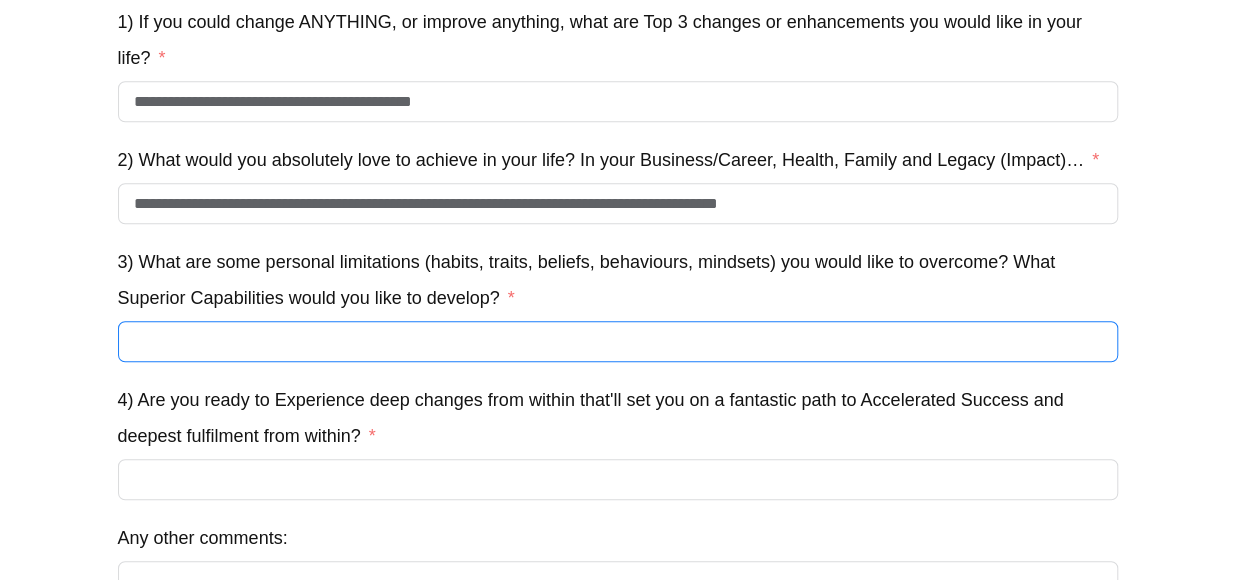 click on "3) What are some personal limitations (habits, traits, beliefs, behaviours, mindsets) you would like to overcome? What Superior Capabilities would you like to develop?" at bounding box center (618, 341) 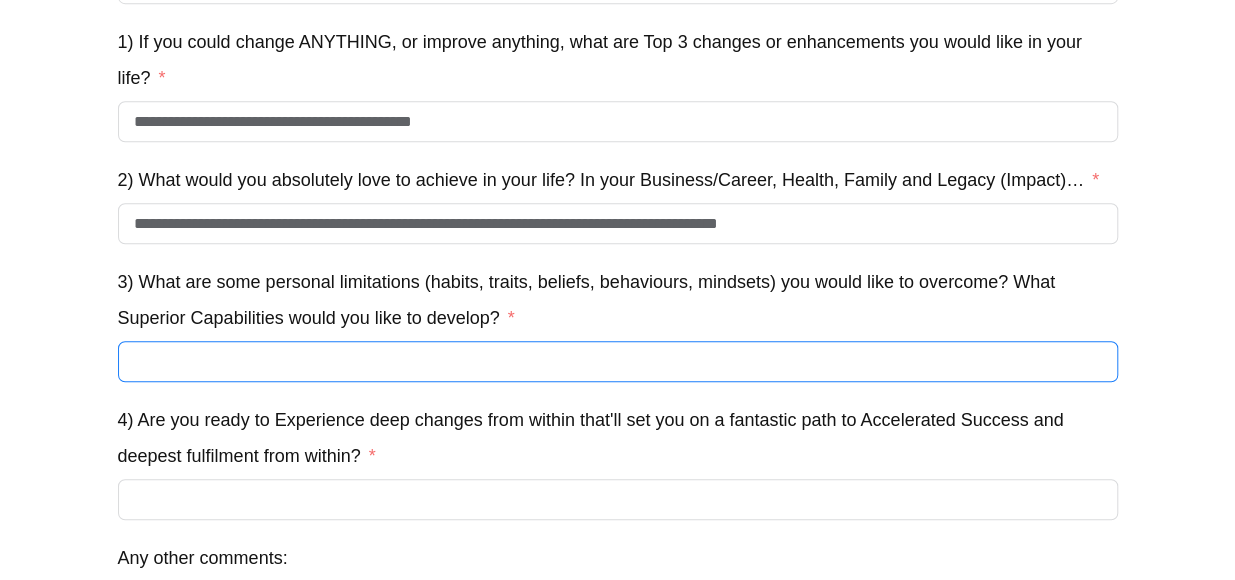 scroll, scrollTop: 536, scrollLeft: 0, axis: vertical 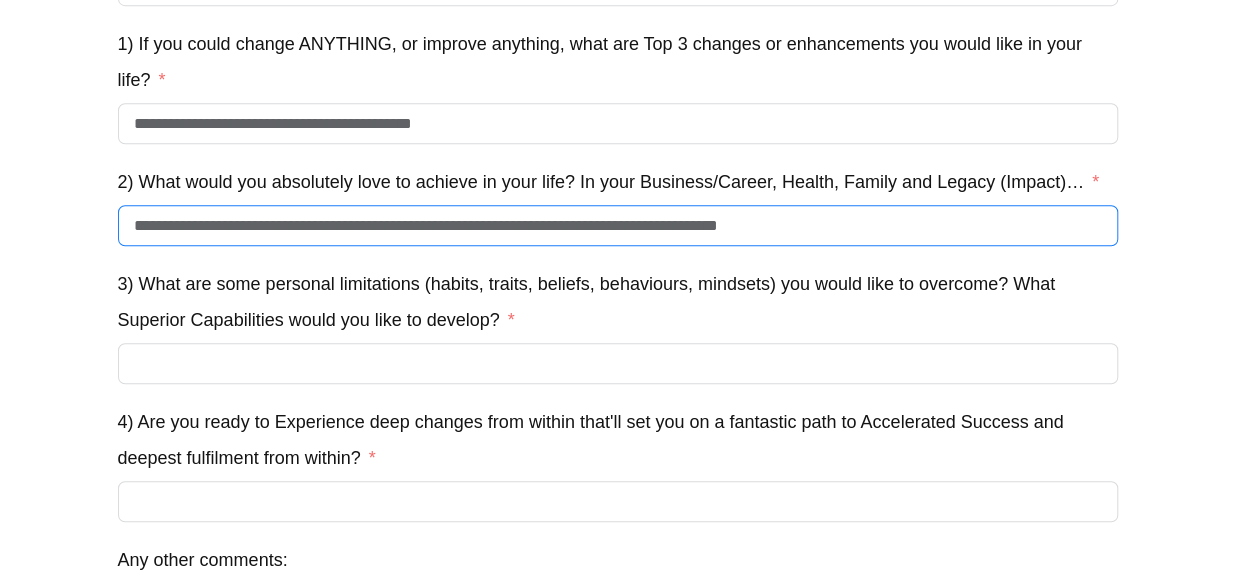 click on "**********" at bounding box center (618, 225) 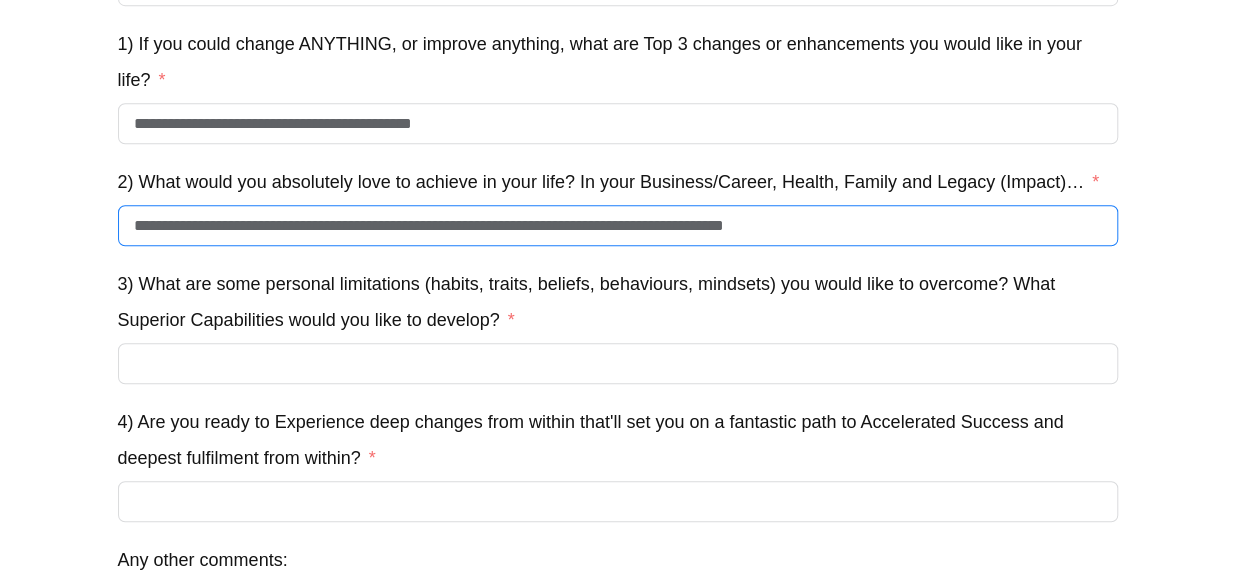 type on "**********" 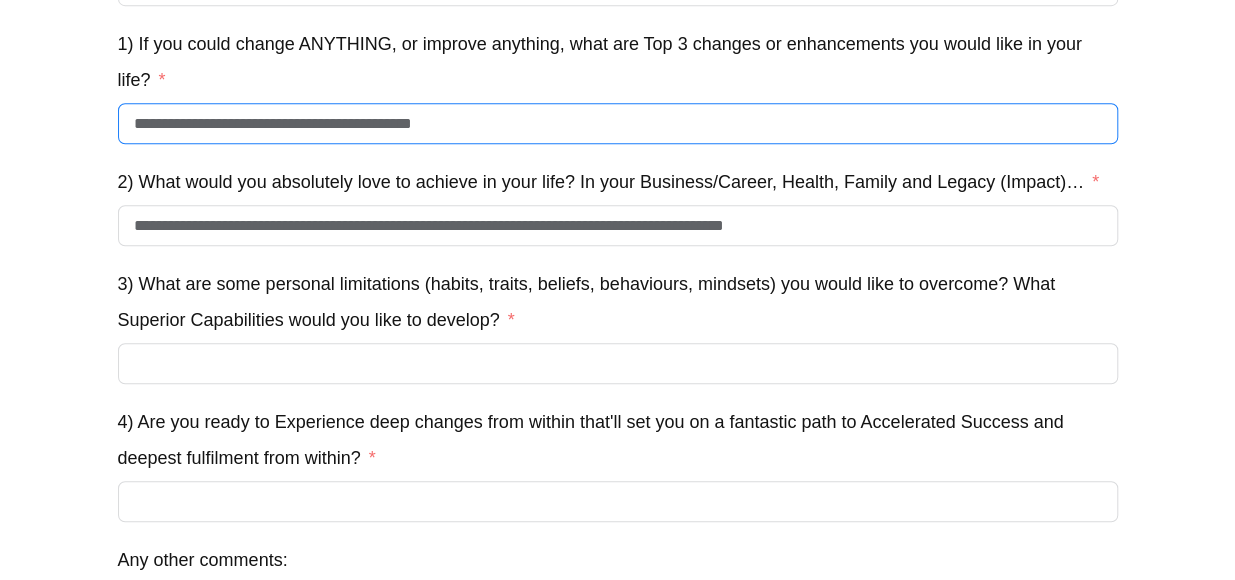 click on "**********" at bounding box center [618, 123] 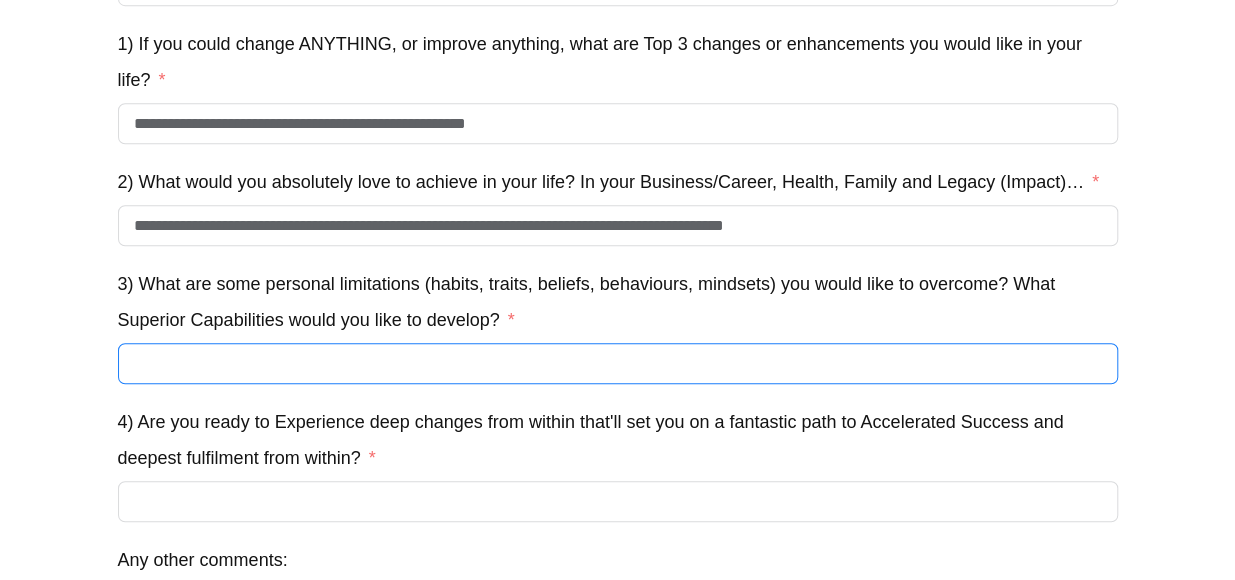 click on "3) What are some personal limitations (habits, traits, beliefs, behaviours, mindsets) you would like to overcome? What Superior Capabilities would you like to develop?" at bounding box center (618, 363) 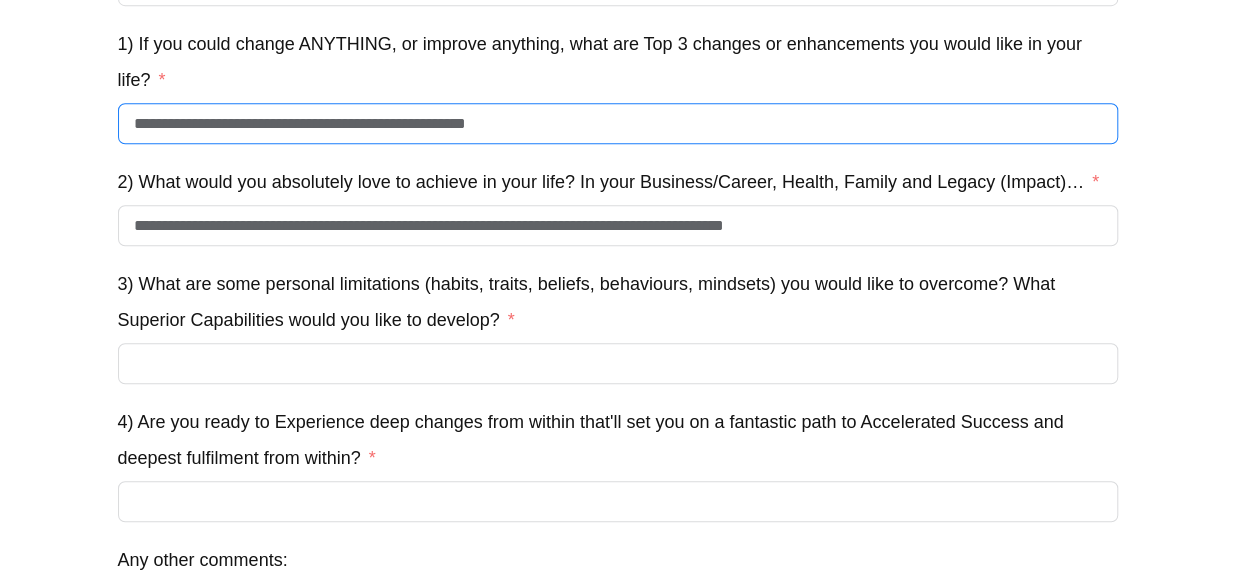 click on "**********" at bounding box center (618, 123) 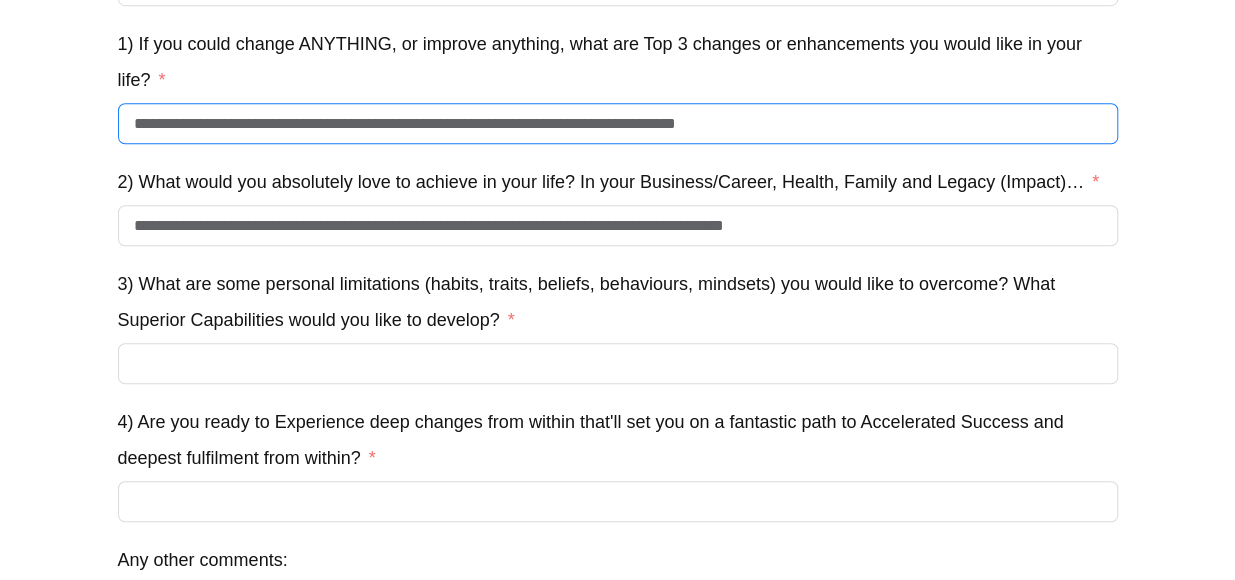 click on "**********" at bounding box center (618, 123) 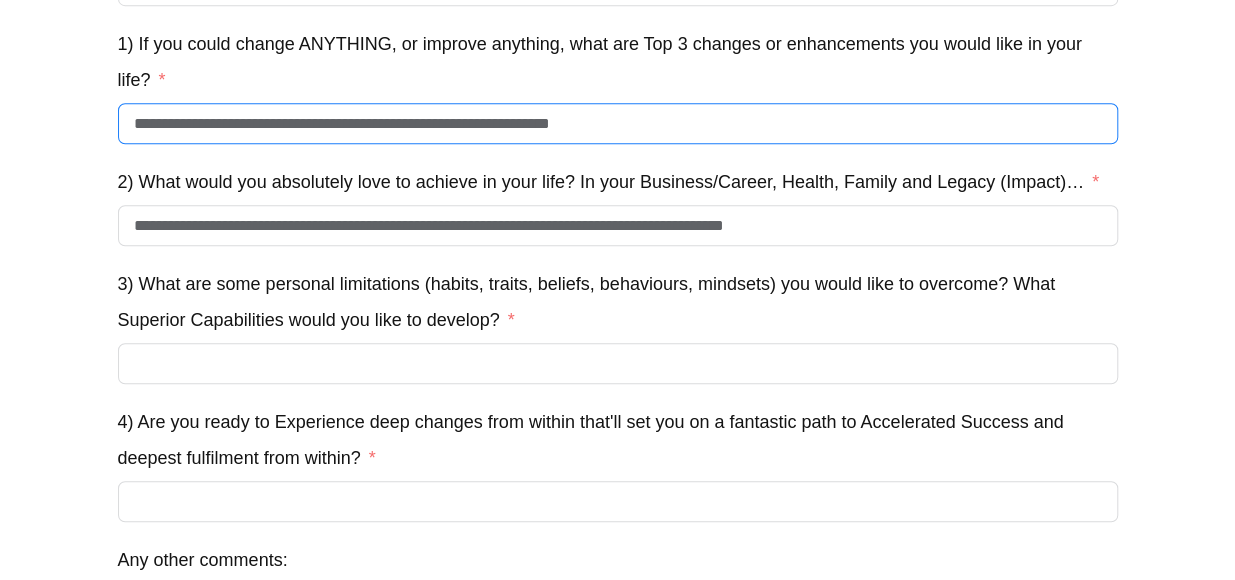click on "**********" at bounding box center (618, 123) 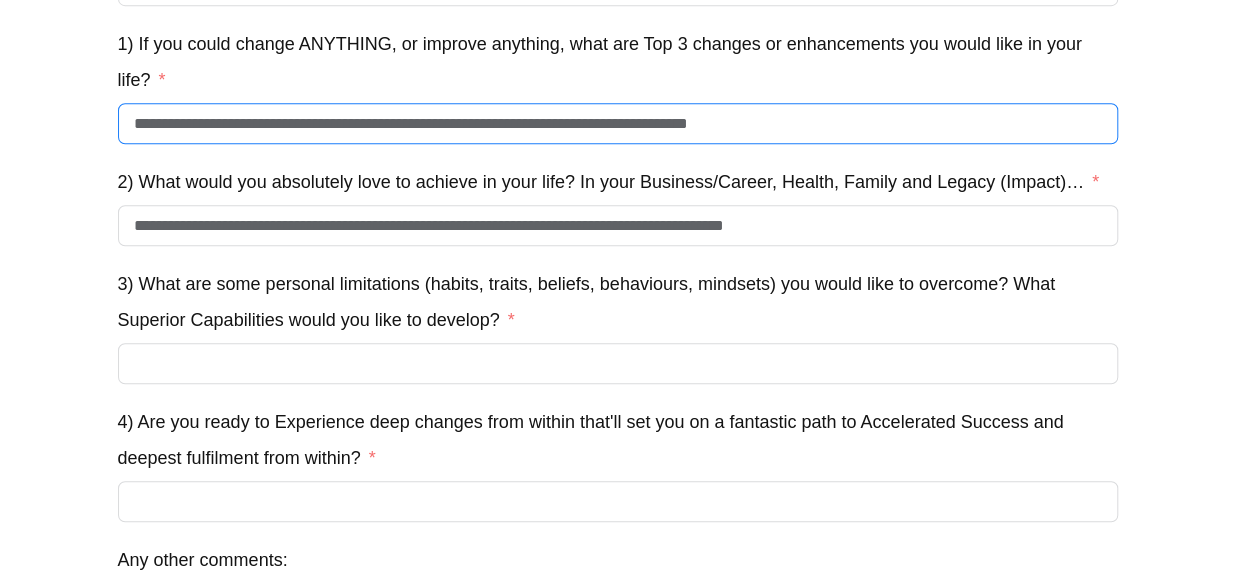 click on "**********" at bounding box center [618, 123] 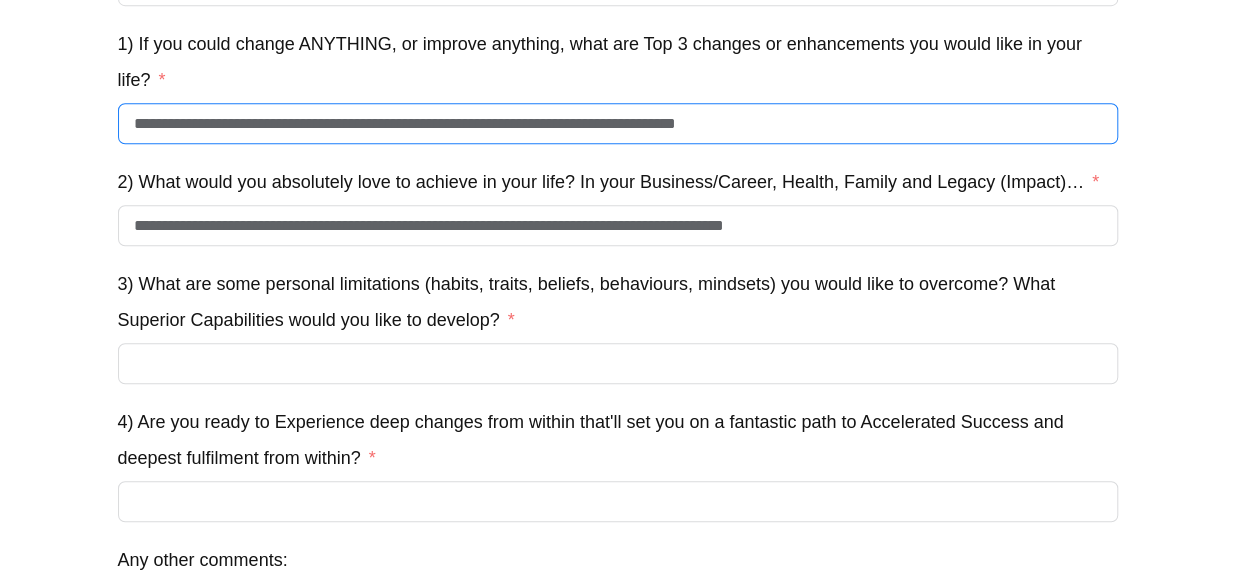 type on "**********" 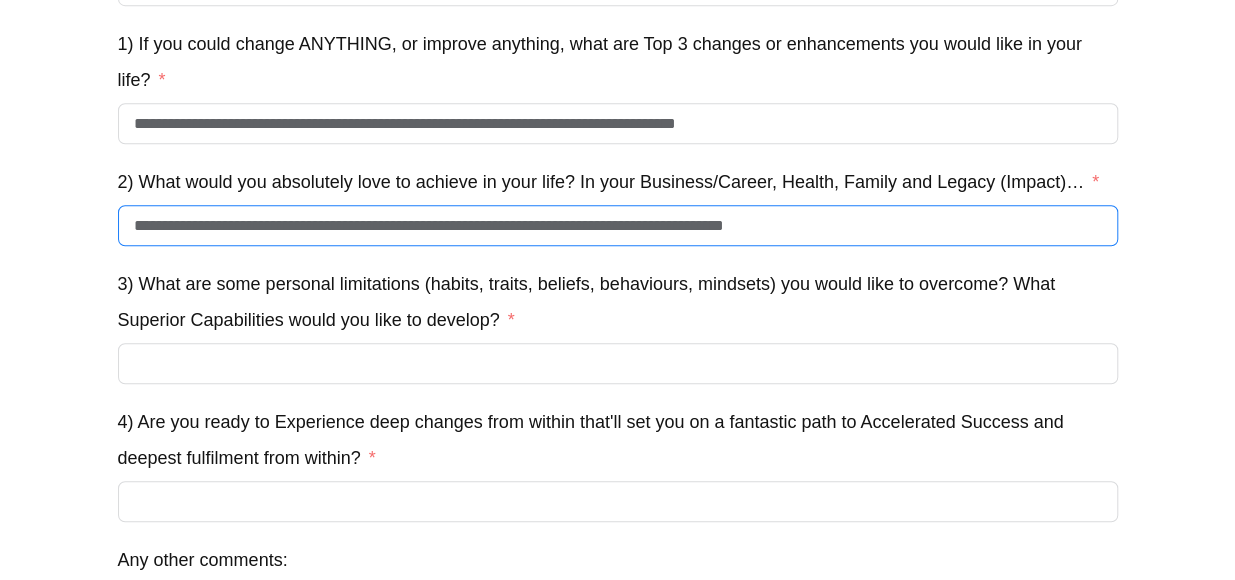click on "**********" at bounding box center [618, 225] 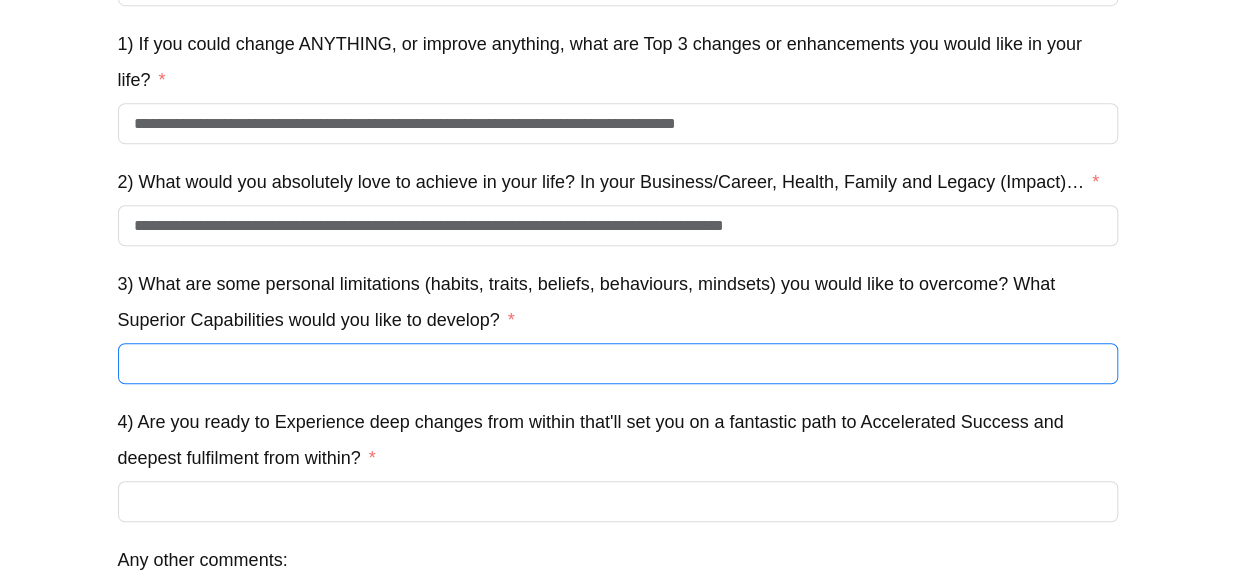 click on "3) What are some personal limitations (habits, traits, beliefs, behaviours, mindsets) you would like to overcome? What Superior Capabilities would you like to develop?" at bounding box center [618, 363] 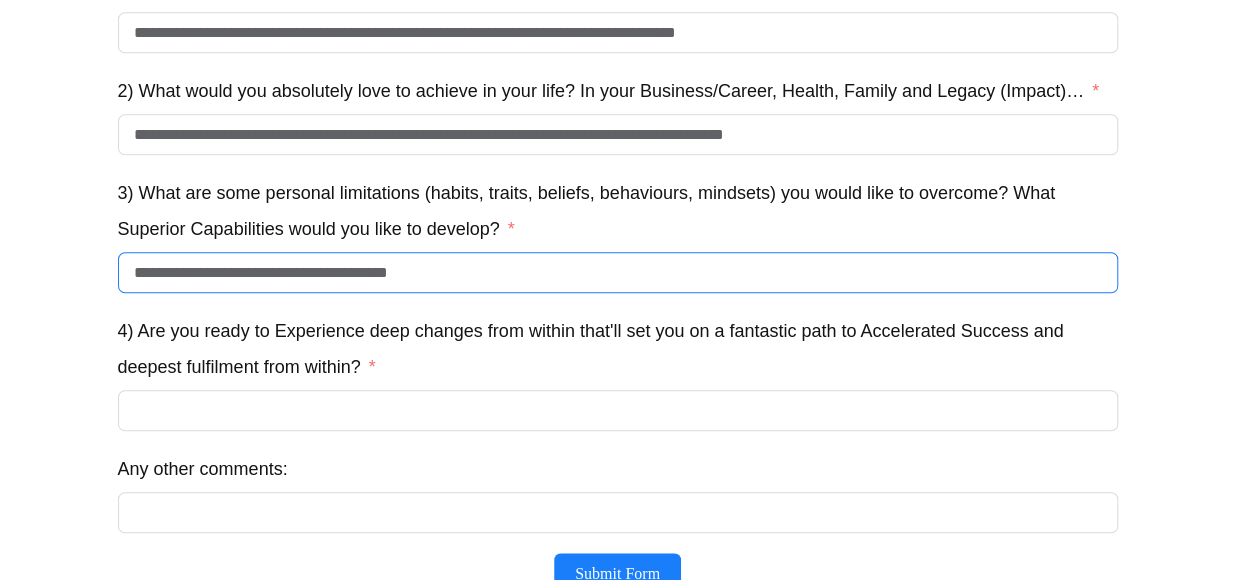 scroll, scrollTop: 764, scrollLeft: 0, axis: vertical 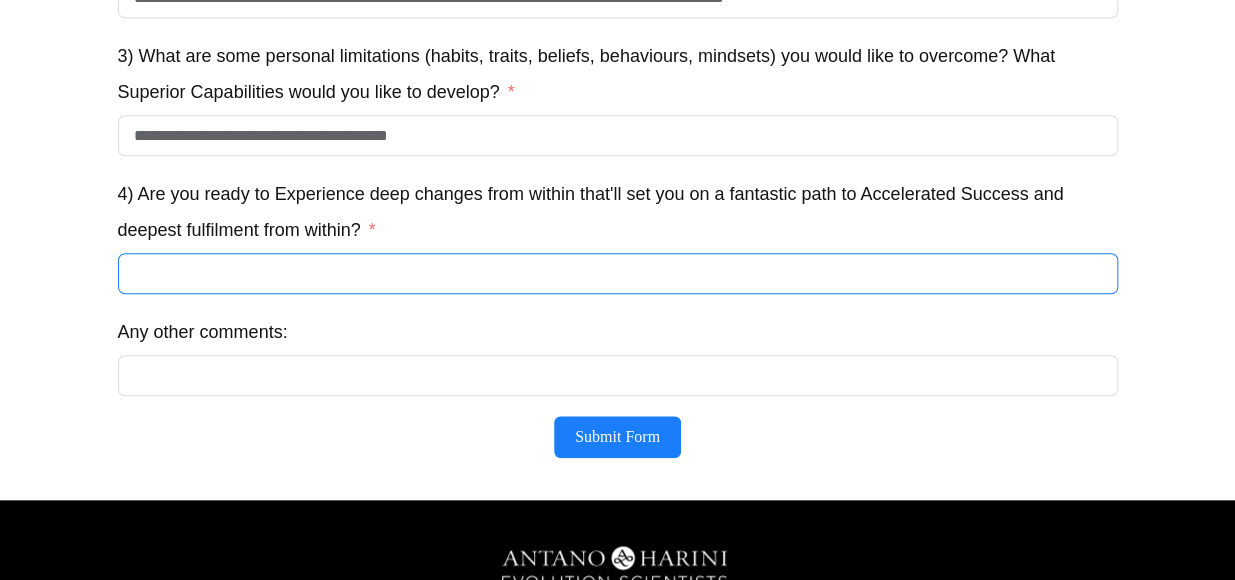 click on "4) Are you ready to Experience deep changes from within that'll set you on a fantastic path to Accelerated Success and deepest fulfilment from within?" at bounding box center [618, 273] 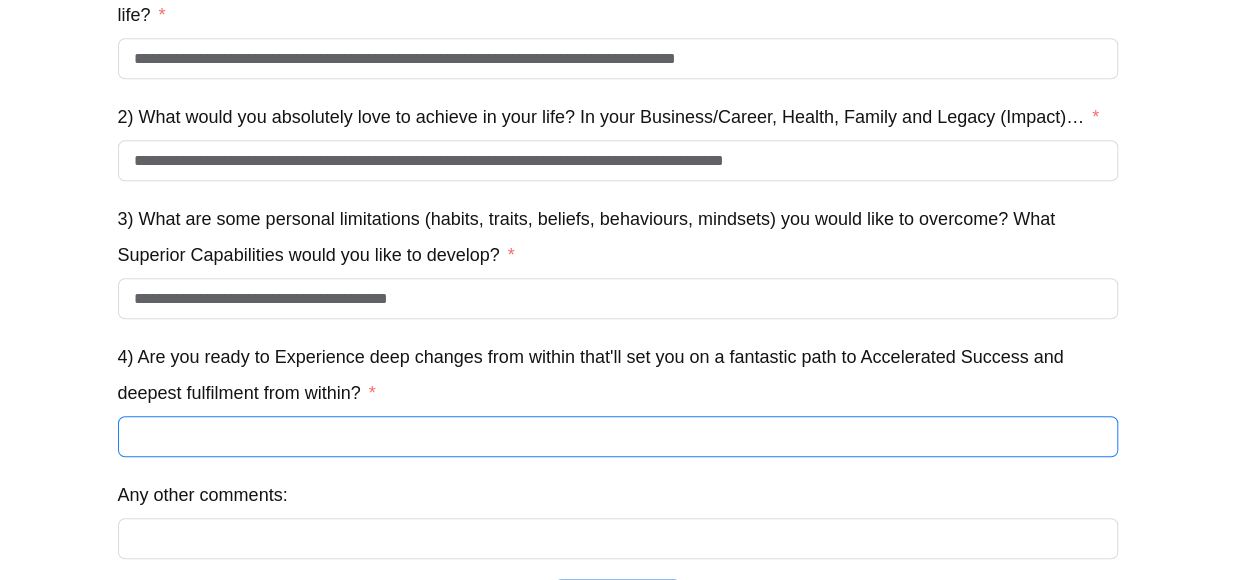 scroll, scrollTop: 557, scrollLeft: 0, axis: vertical 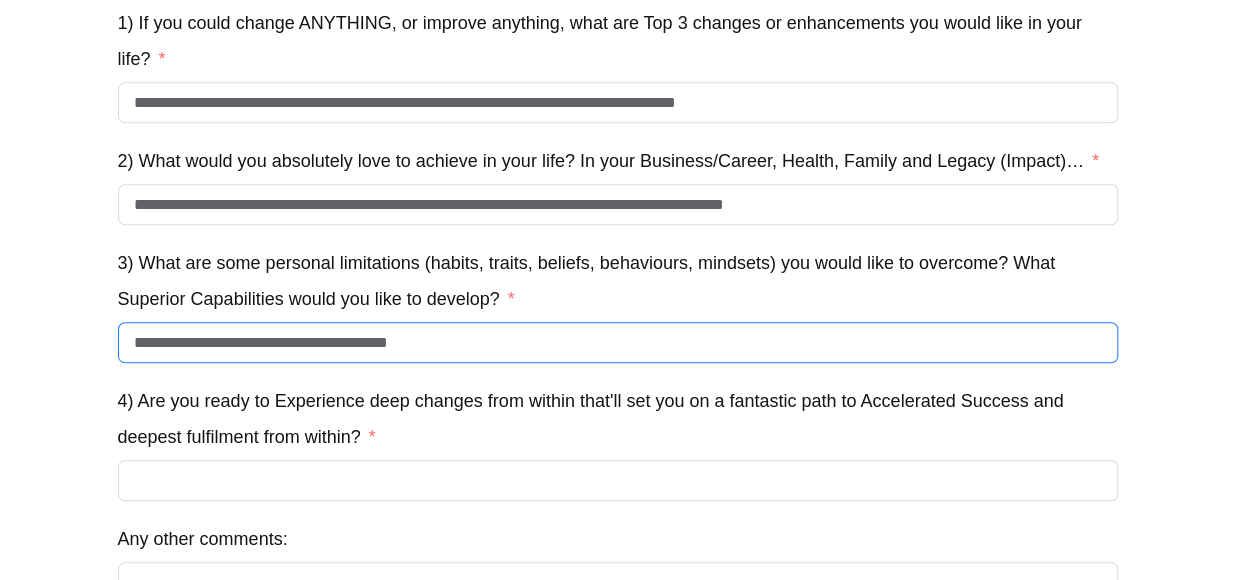 click on "**********" at bounding box center (618, 342) 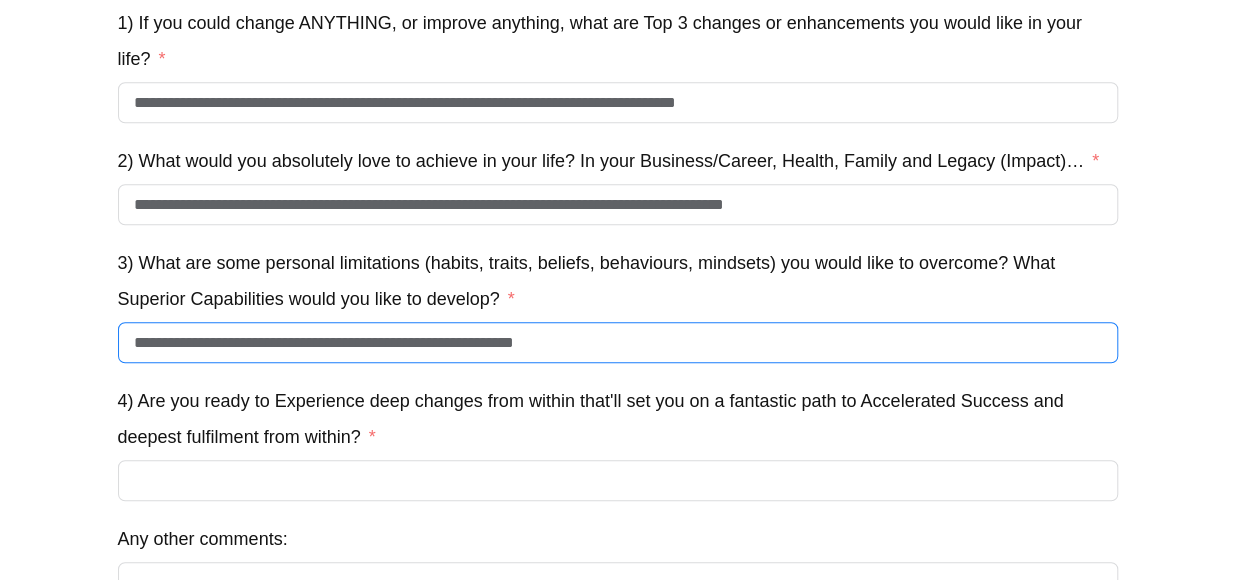 click on "**********" at bounding box center [618, 342] 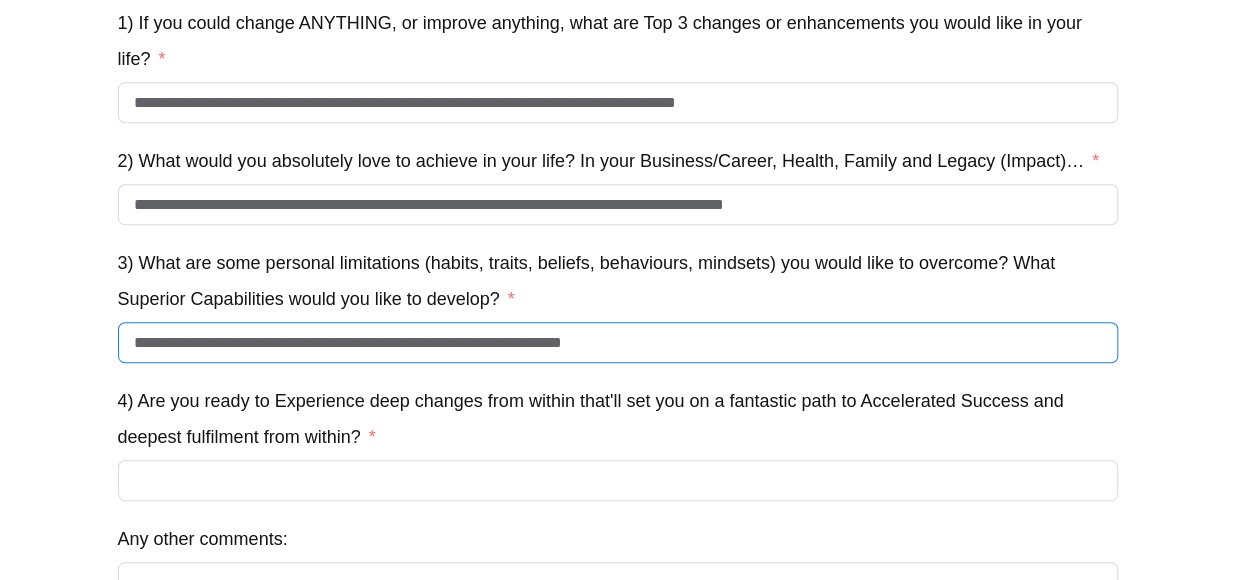 click on "**********" at bounding box center (618, 342) 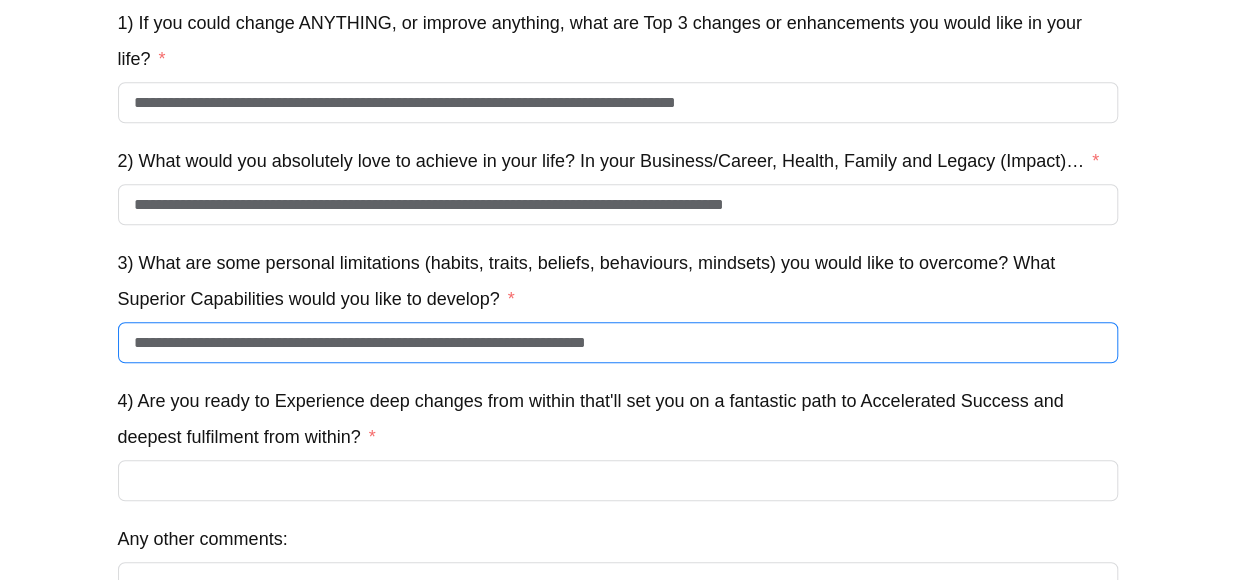 click on "**********" at bounding box center (618, 342) 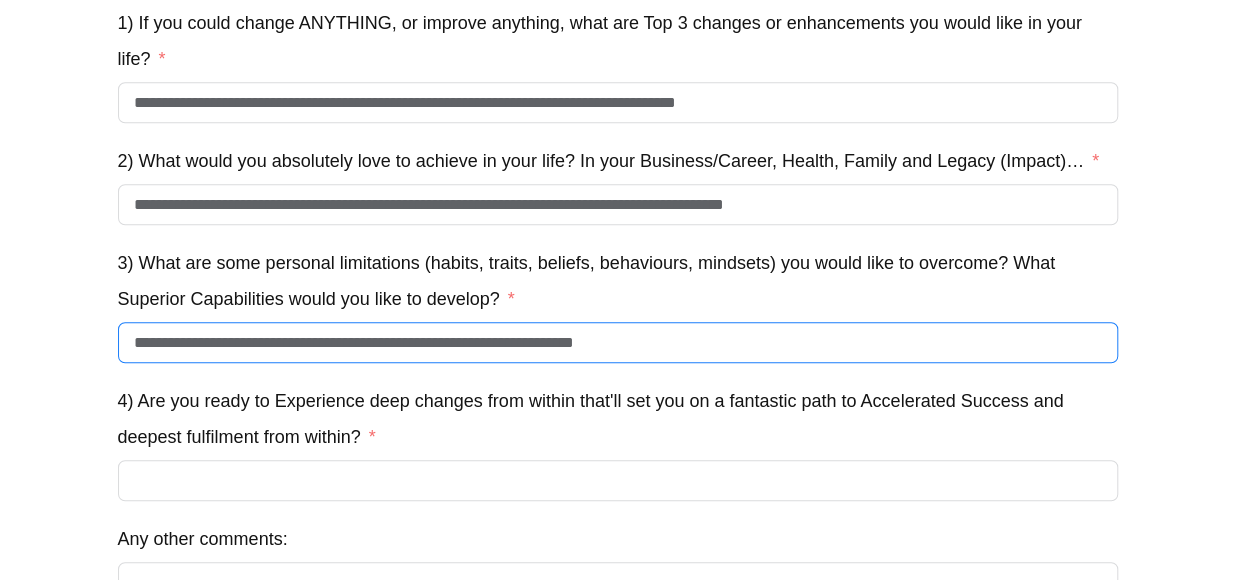 click on "**********" at bounding box center [618, 342] 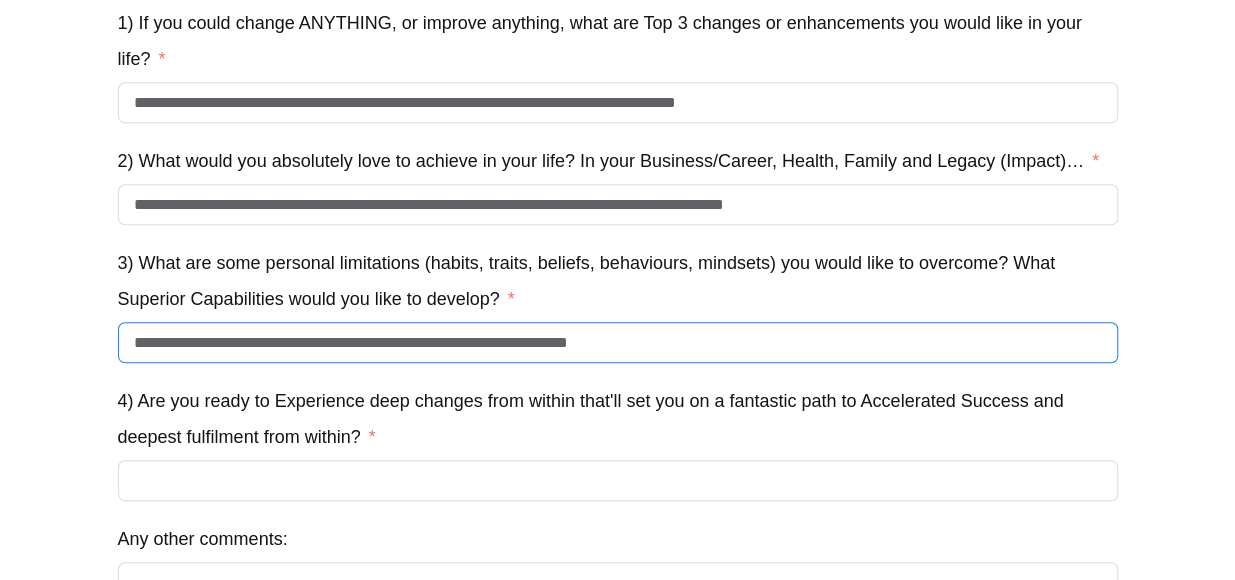 click on "**********" at bounding box center (618, 342) 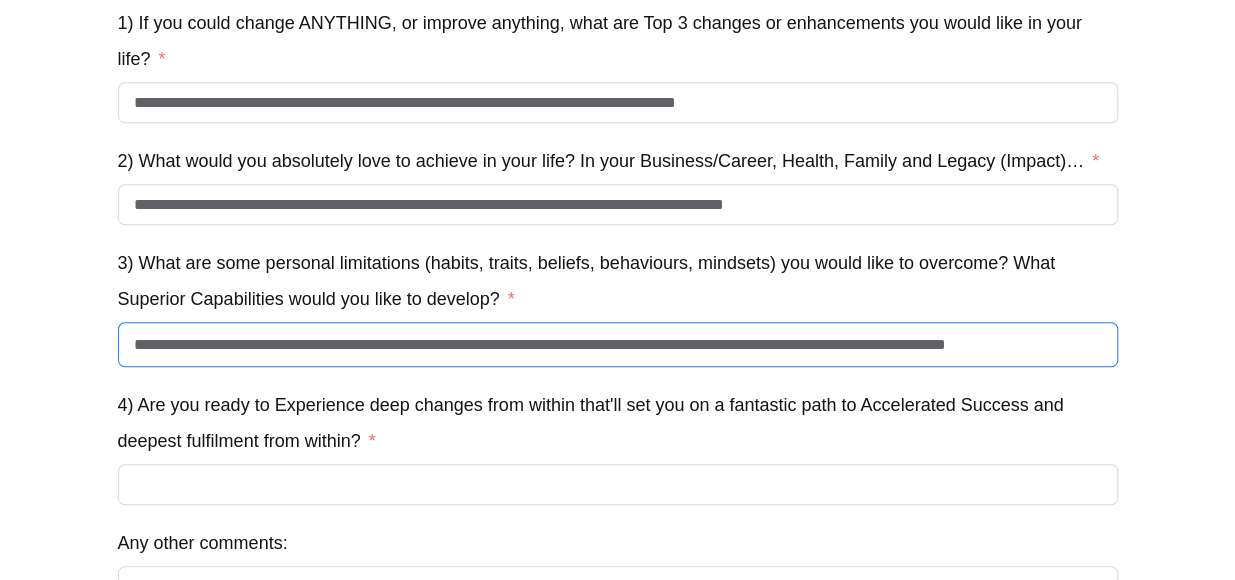scroll, scrollTop: 0, scrollLeft: 142, axis: horizontal 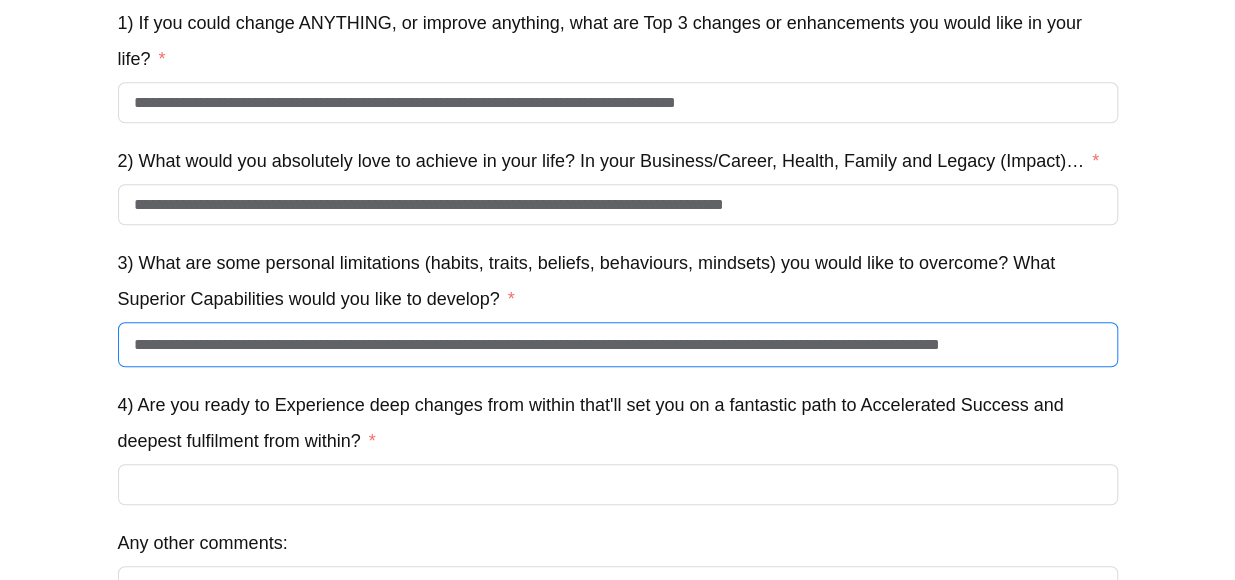 click on "**********" at bounding box center [618, 344] 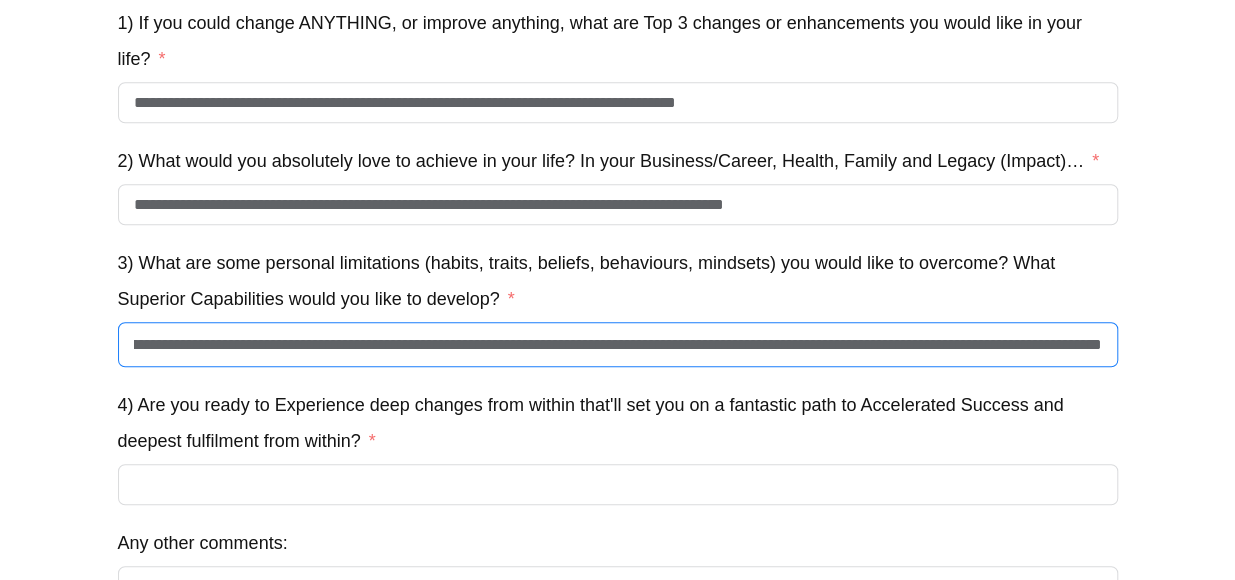 scroll, scrollTop: 0, scrollLeft: 506, axis: horizontal 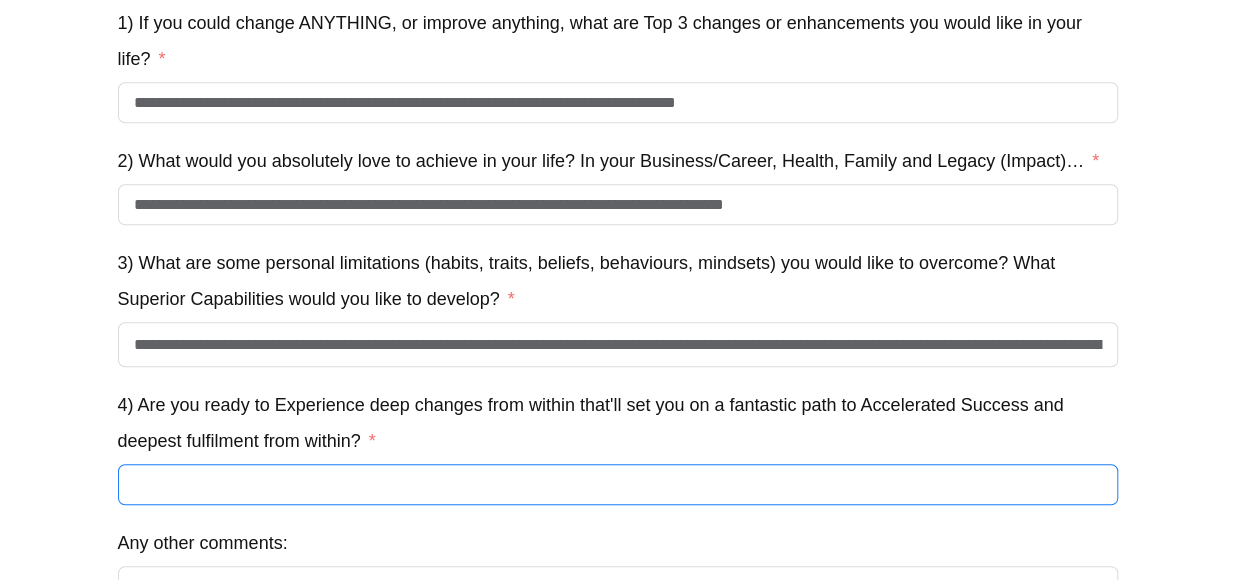 click on "4) Are you ready to Experience deep changes from within that'll set you on a fantastic path to Accelerated Success and deepest fulfilment from within?" at bounding box center [618, 484] 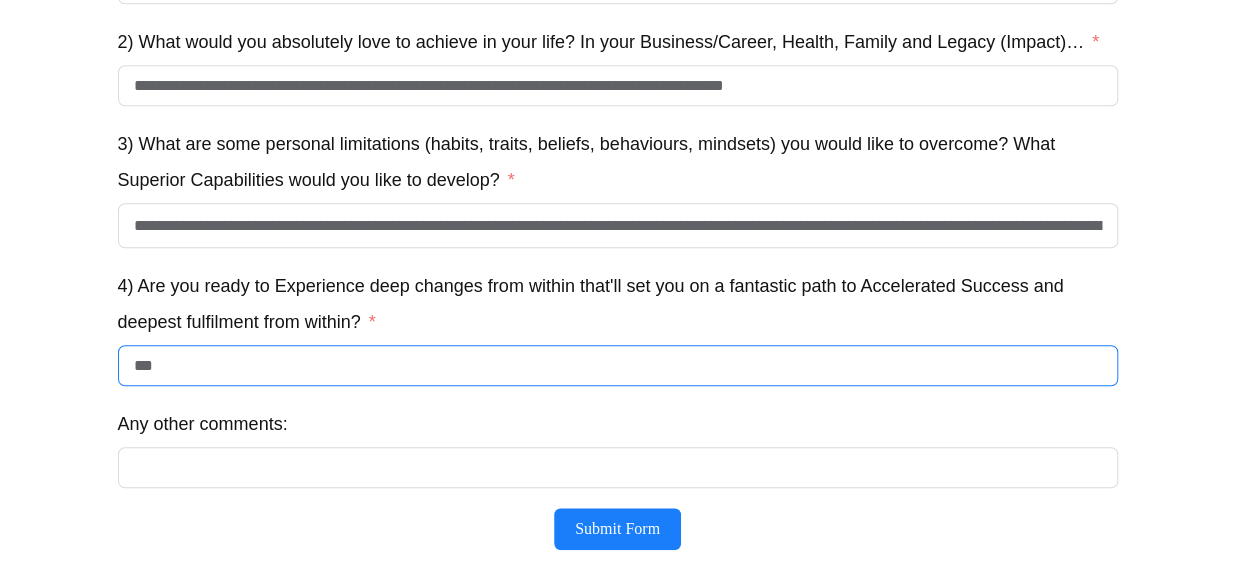 scroll, scrollTop: 736, scrollLeft: 0, axis: vertical 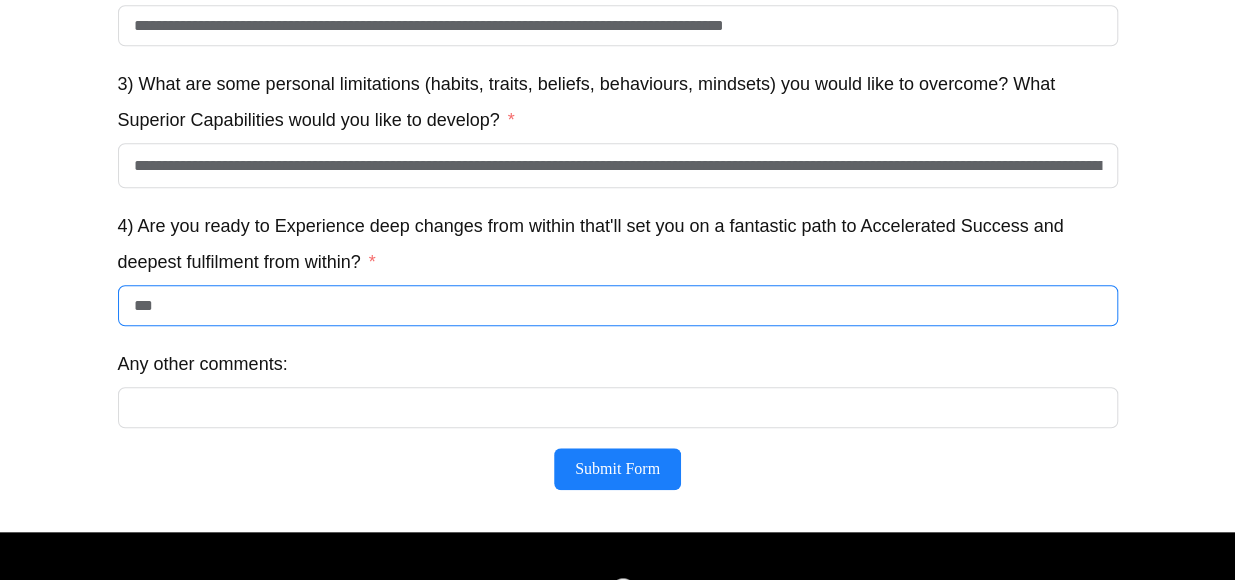 type on "***" 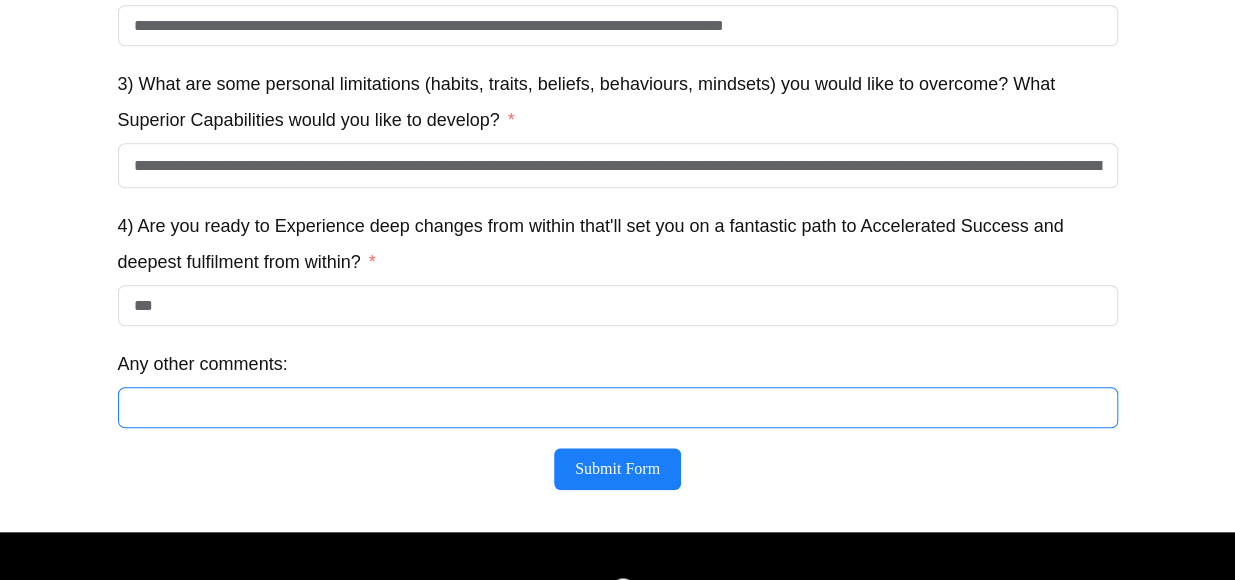 click on "Any other comments:" at bounding box center (618, 407) 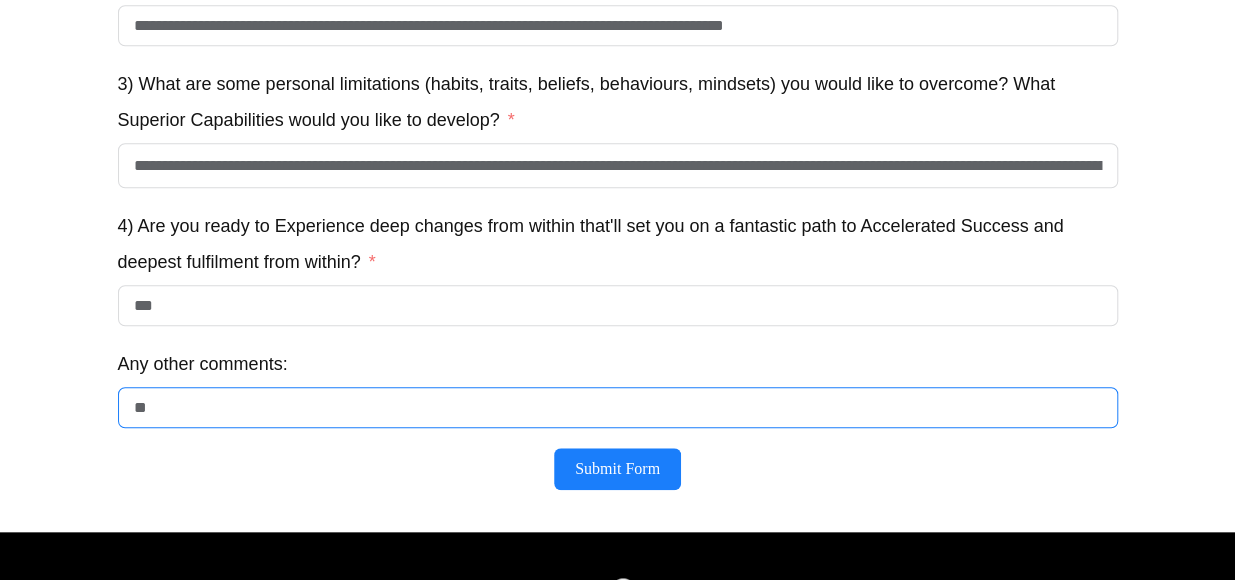 type on "*" 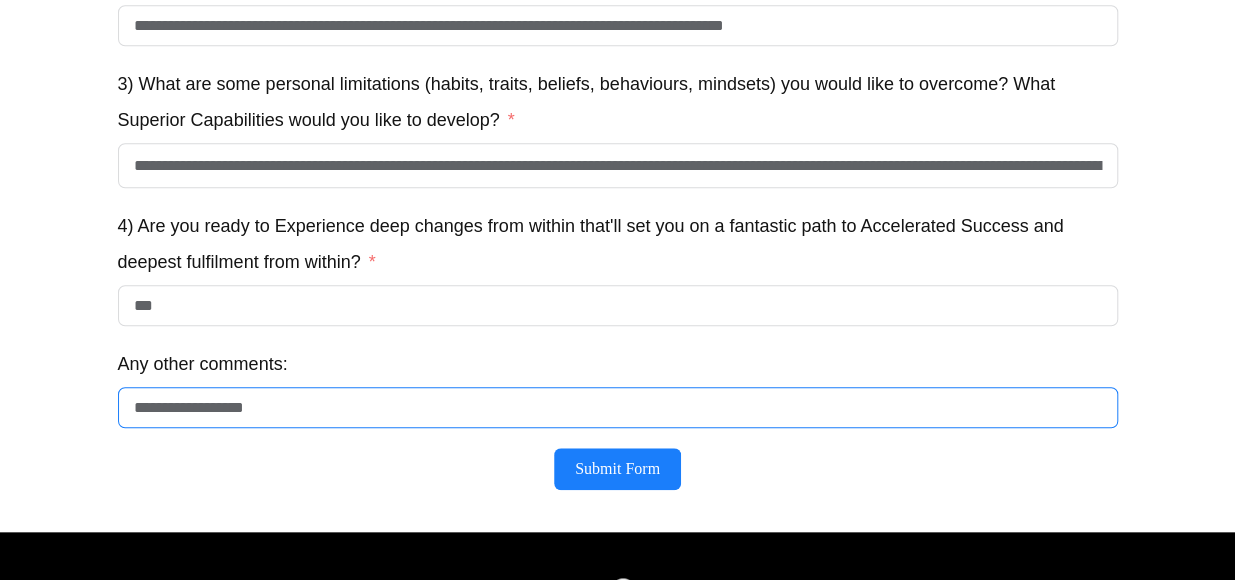 click on "**********" at bounding box center (618, 407) 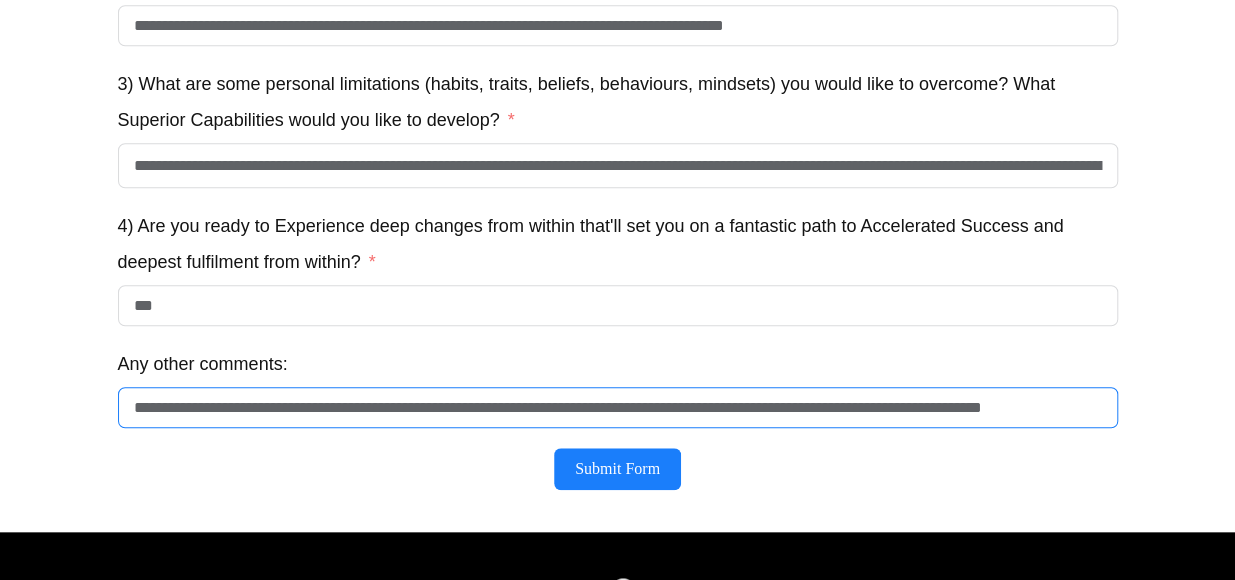 click on "**********" at bounding box center [618, 407] 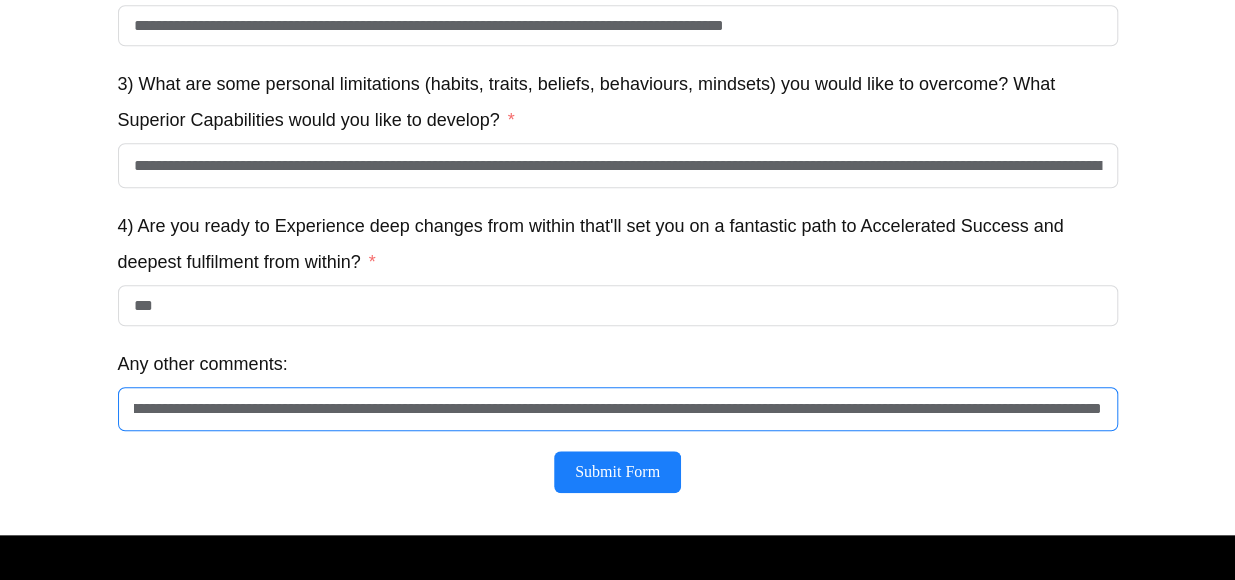 scroll, scrollTop: 0, scrollLeft: 173, axis: horizontal 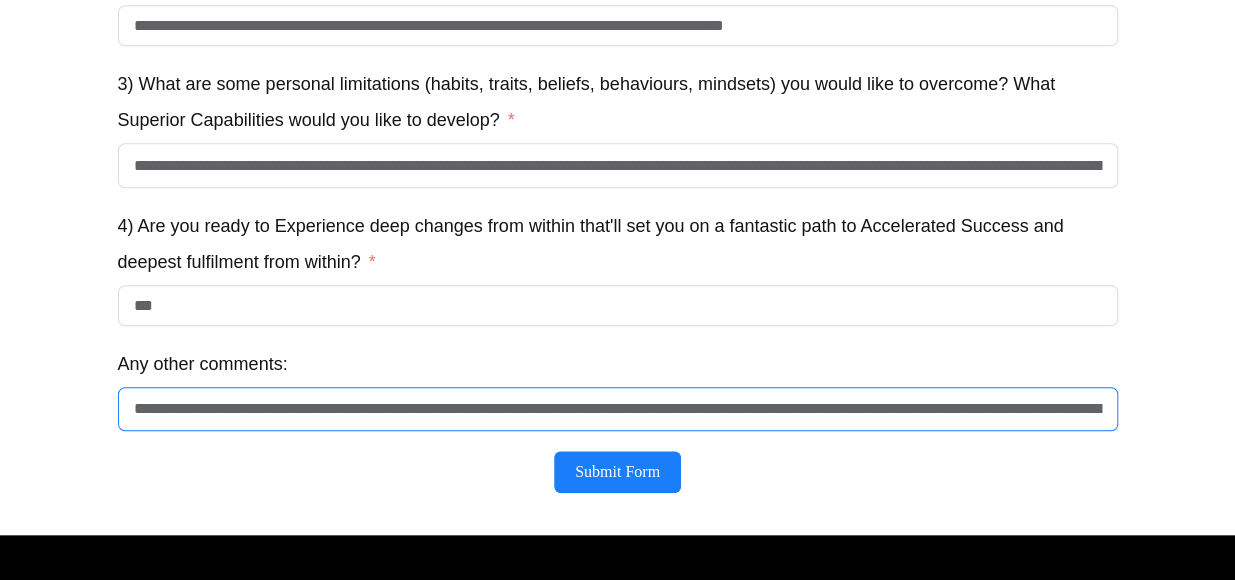 click on "**********" at bounding box center (618, 409) 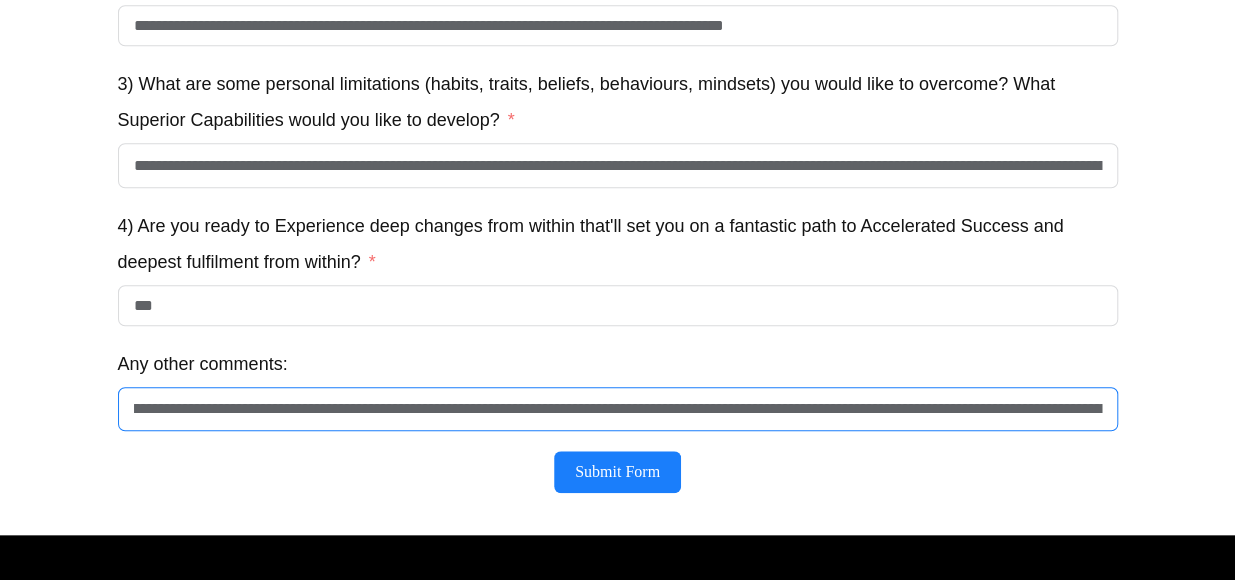 scroll, scrollTop: 0, scrollLeft: 188, axis: horizontal 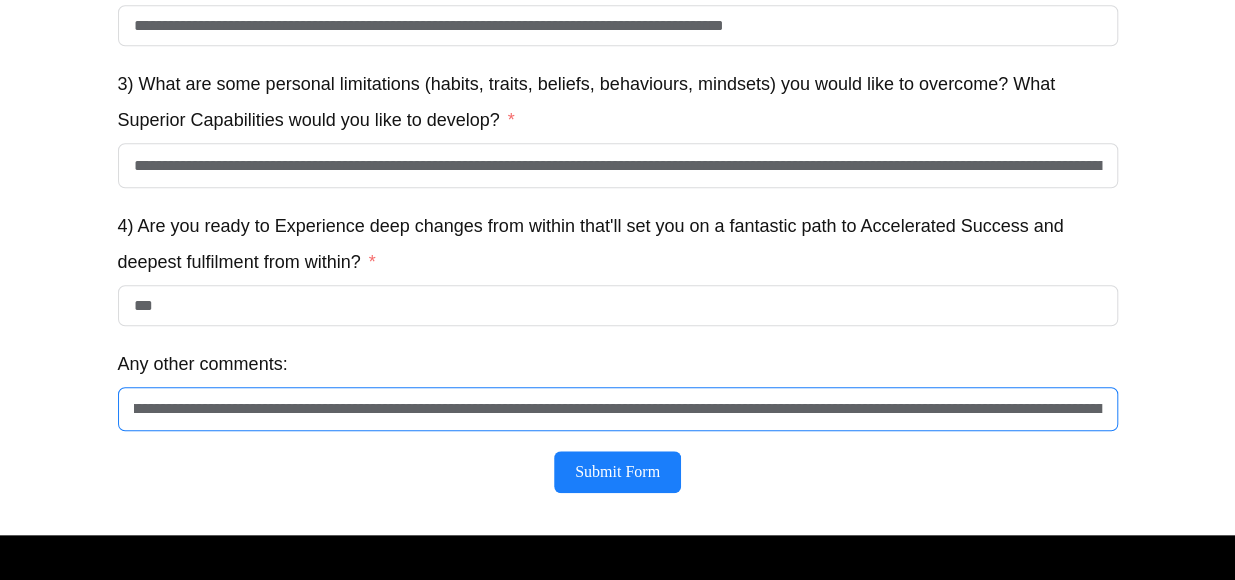 drag, startPoint x: 992, startPoint y: 432, endPoint x: 1014, endPoint y: 440, distance: 23.409399 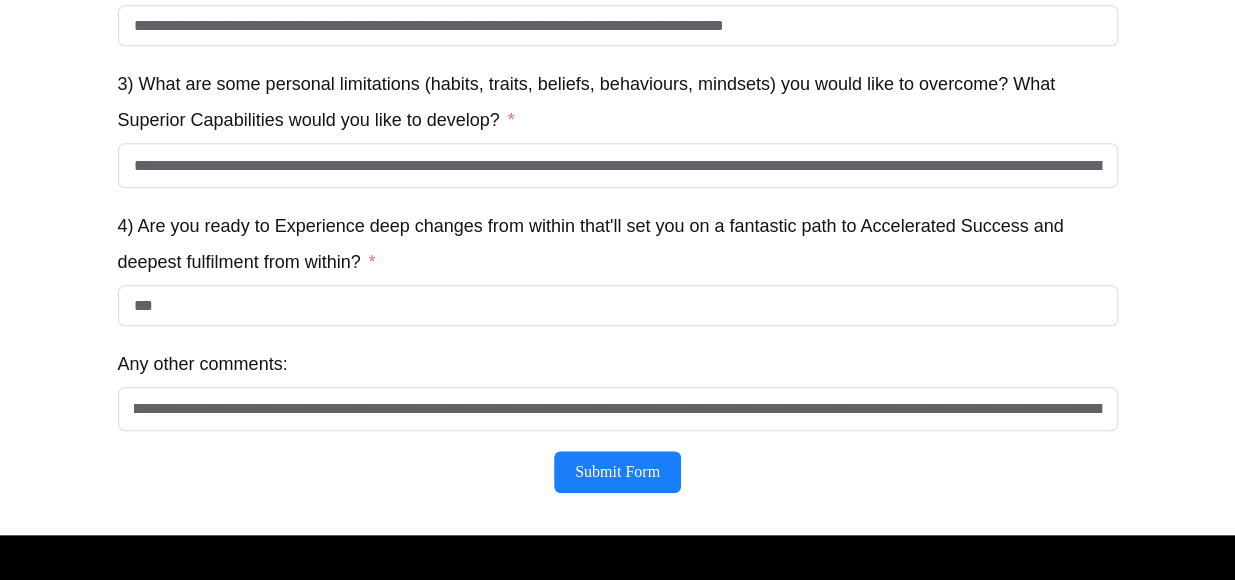 scroll, scrollTop: 0, scrollLeft: 0, axis: both 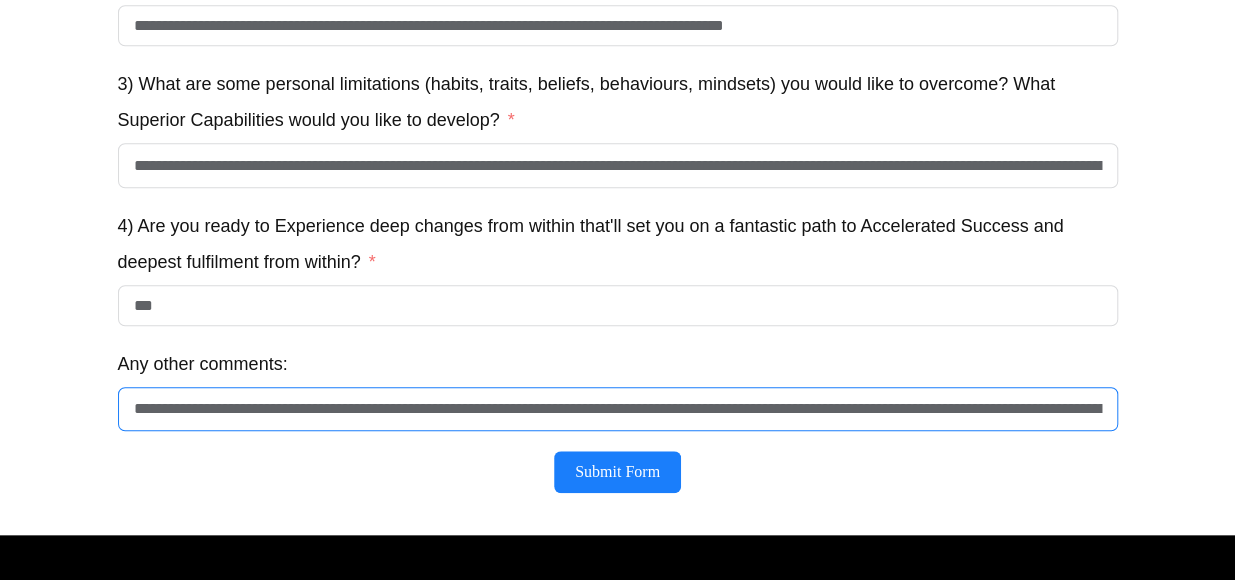 click on "**********" at bounding box center [618, 409] 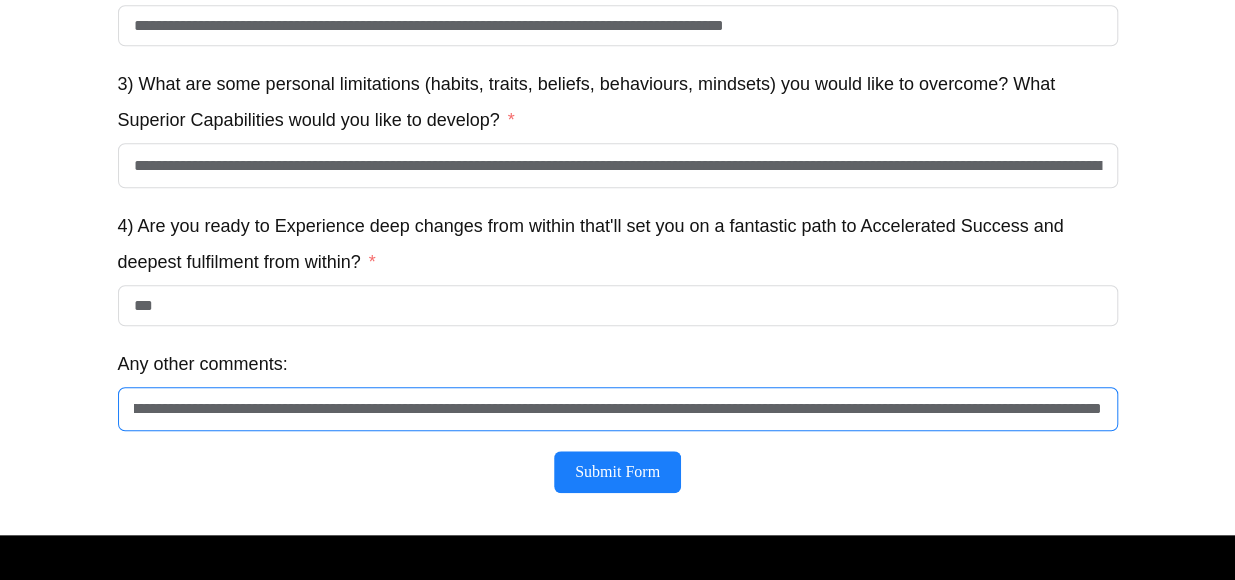 scroll, scrollTop: 0, scrollLeft: 321, axis: horizontal 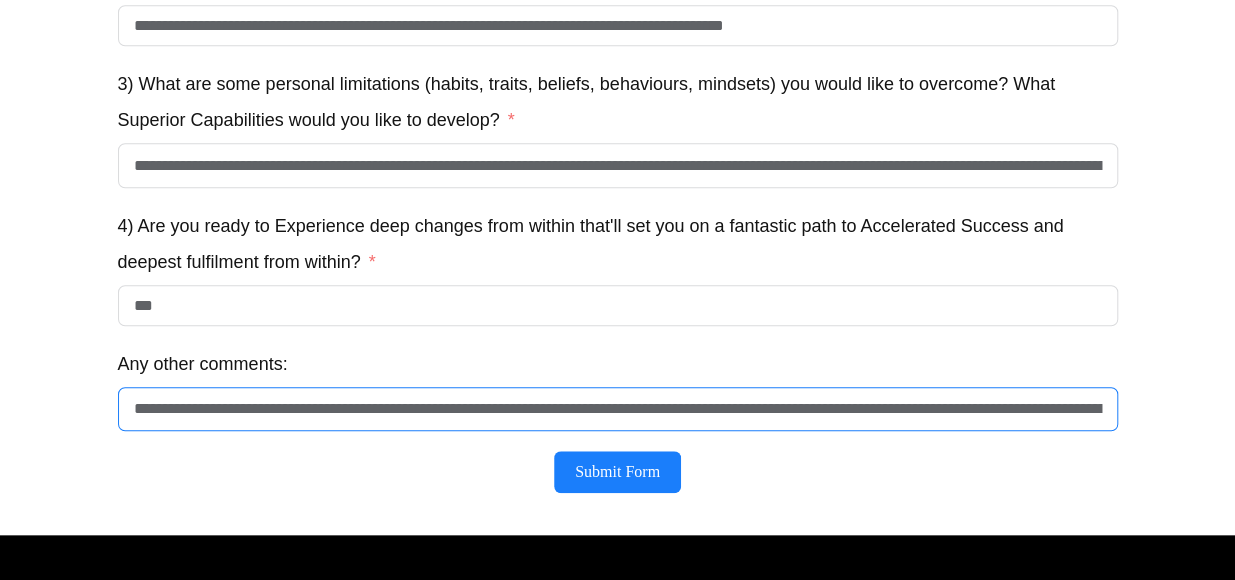 click on "**********" at bounding box center (618, 409) 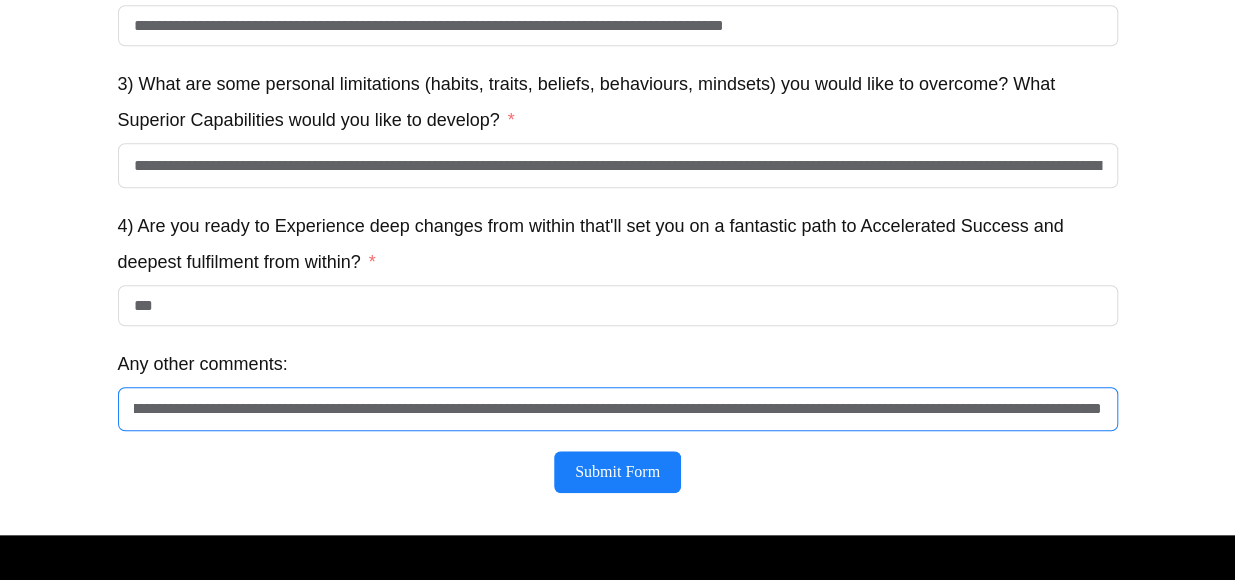 scroll, scrollTop: 0, scrollLeft: 667, axis: horizontal 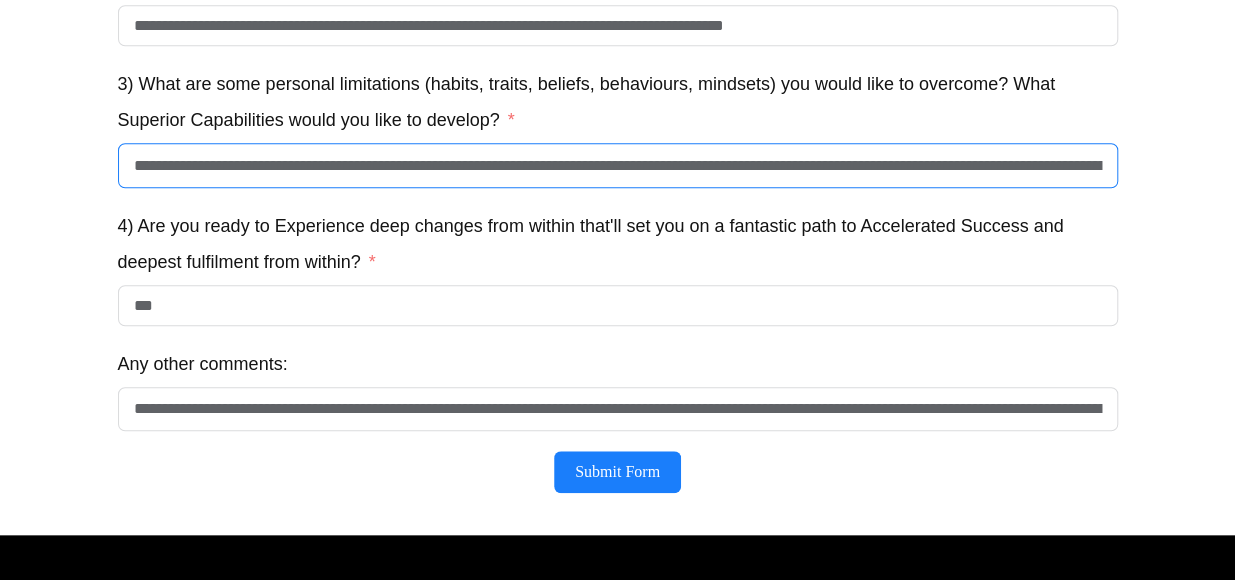 click on "**********" at bounding box center (618, 165) 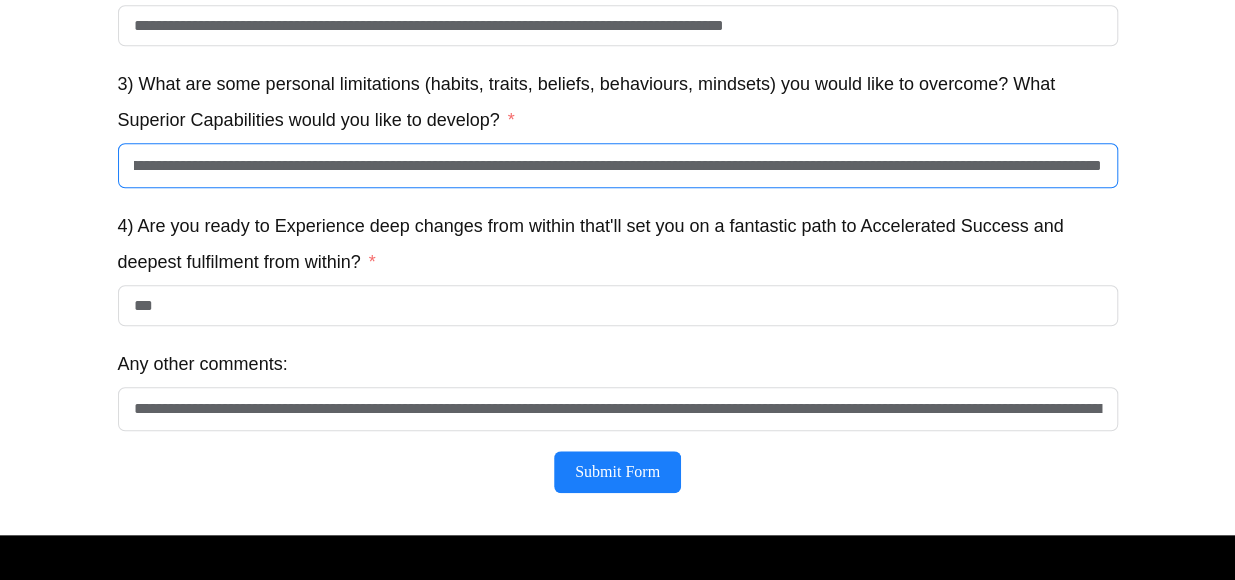 scroll, scrollTop: 0, scrollLeft: 847, axis: horizontal 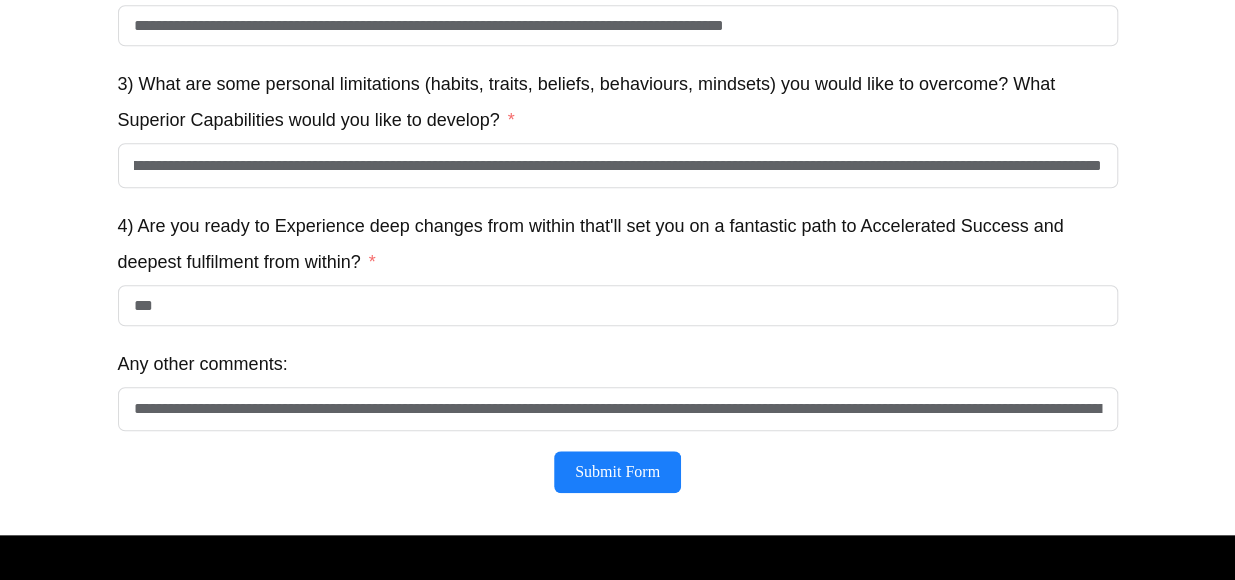 click on "4) Are you ready to Experience deep changes from within that'll set you on a fantastic path to Accelerated Success and deepest fulfilment from within?" at bounding box center [618, 244] 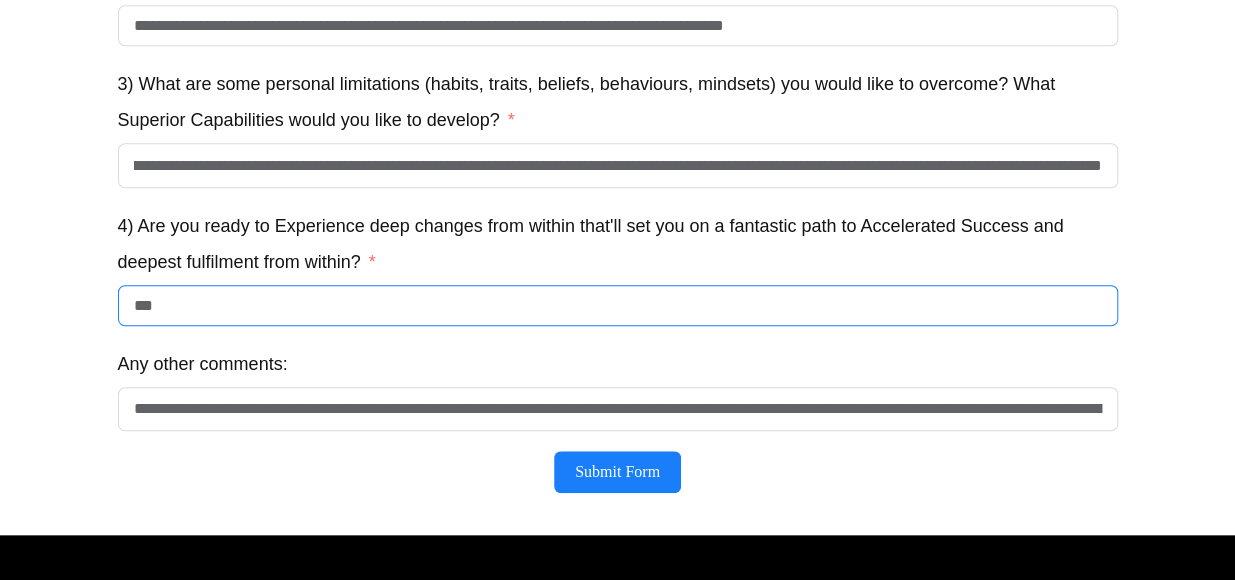 click on "***" at bounding box center (618, 305) 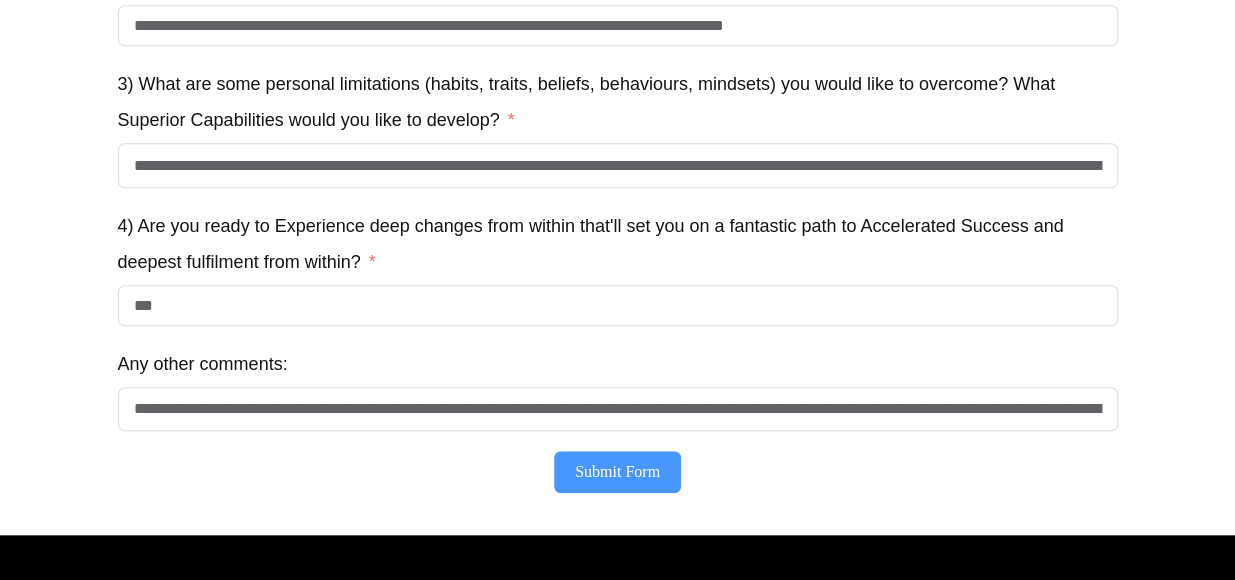 click on "Submit Form" at bounding box center [617, 472] 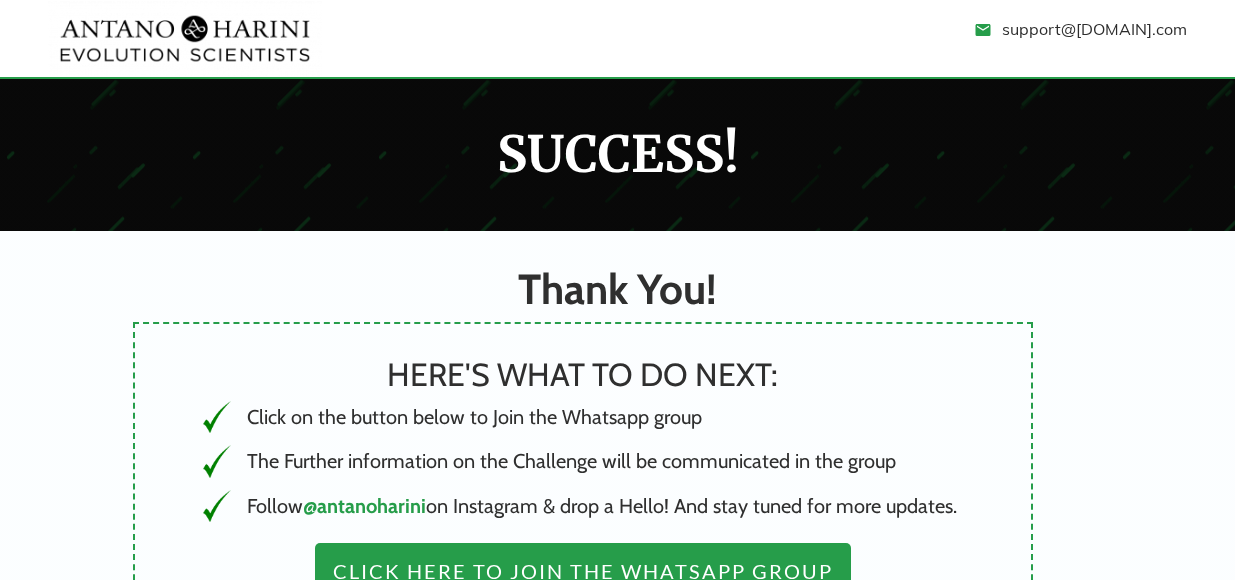 scroll, scrollTop: 0, scrollLeft: 0, axis: both 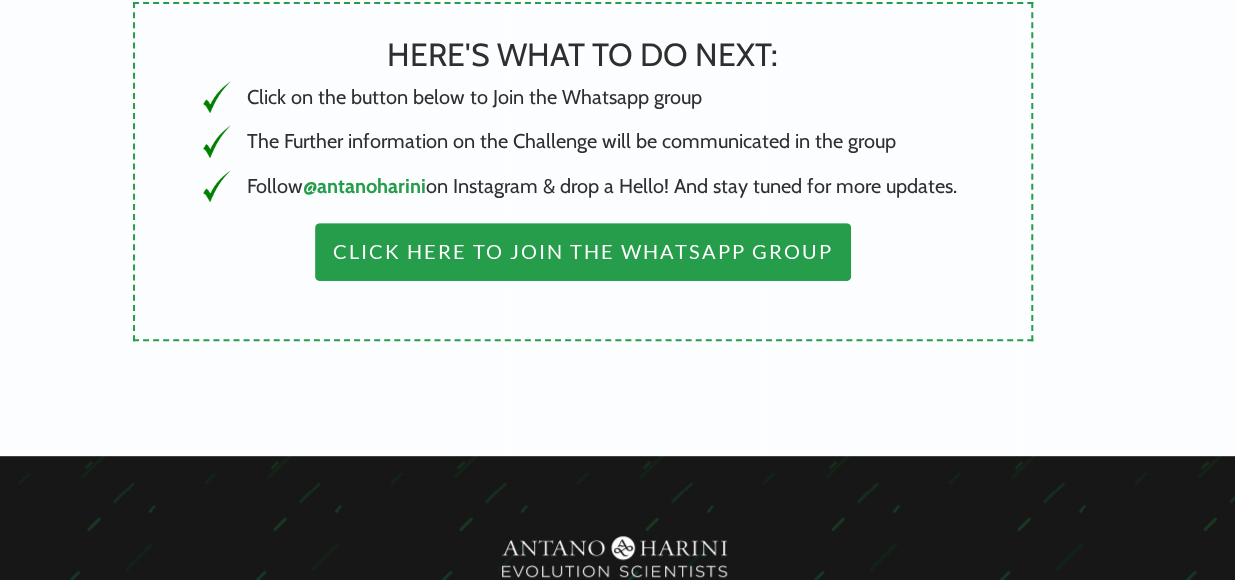click on "Click Here to Join the Whatsapp Group" at bounding box center (583, 252) 